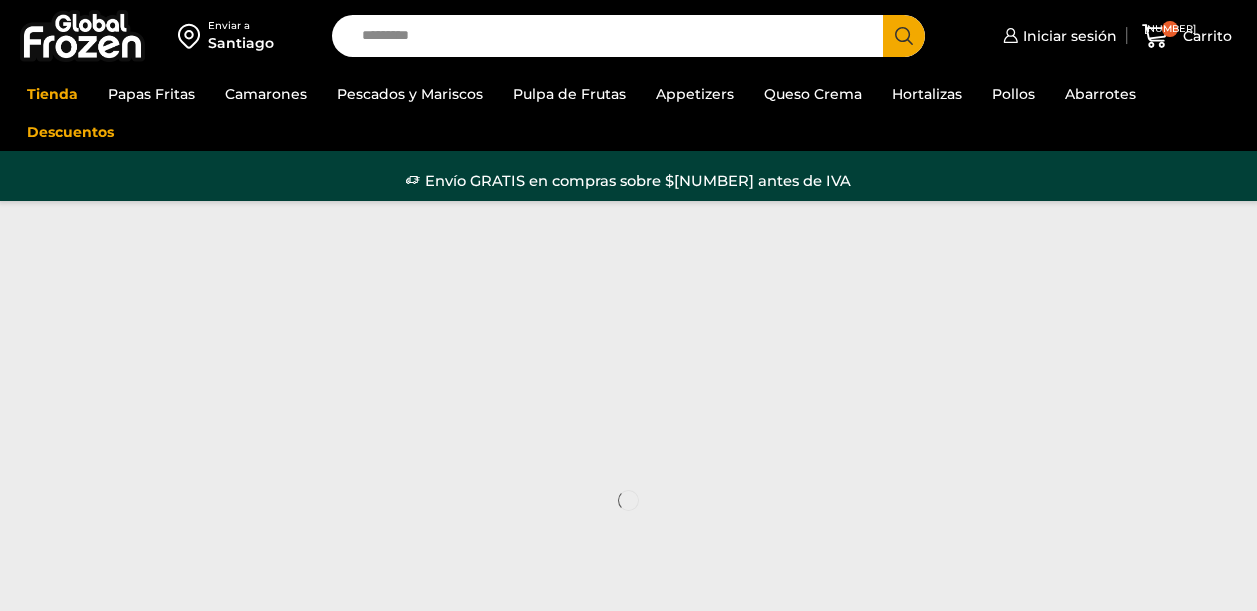 scroll, scrollTop: 0, scrollLeft: 0, axis: both 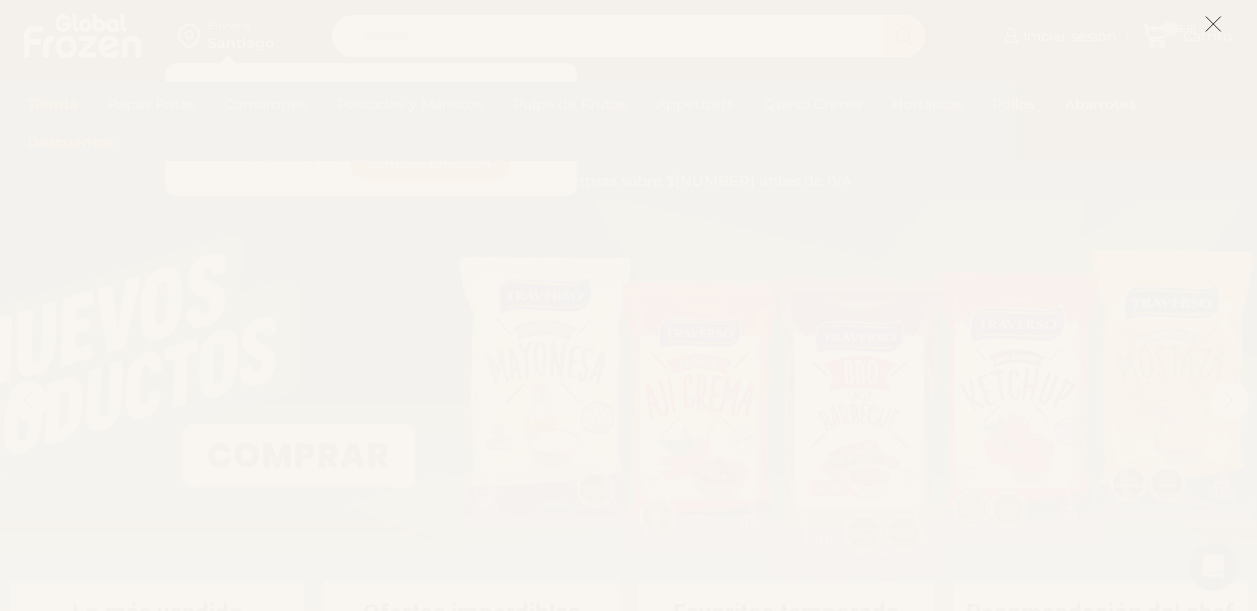click at bounding box center (1213, 24) 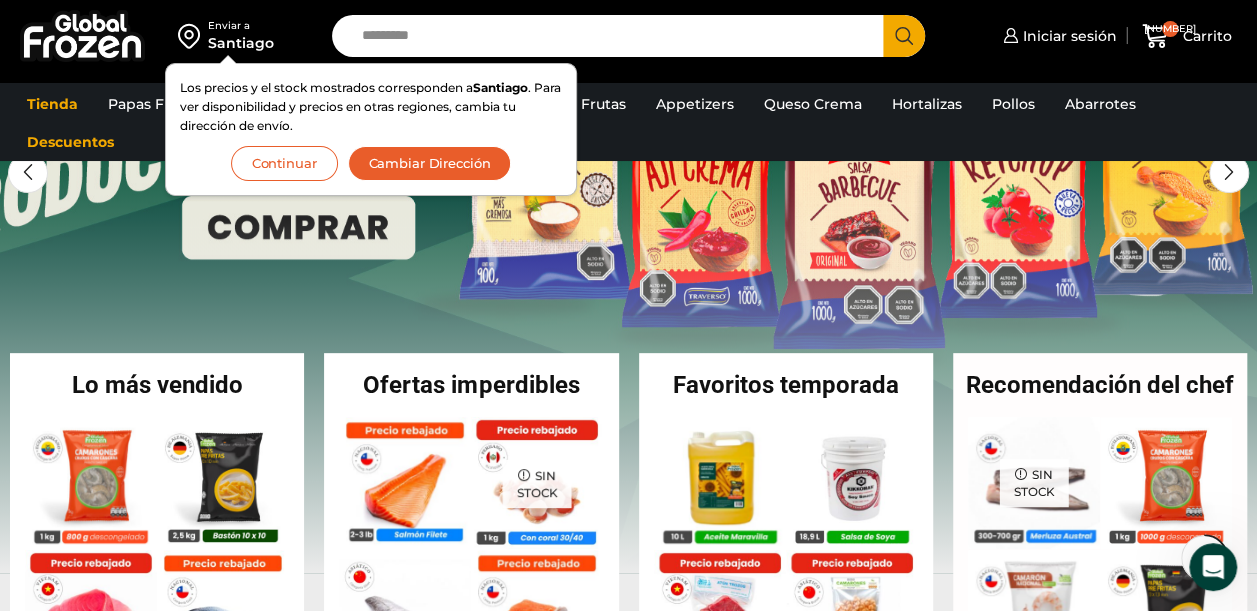 scroll, scrollTop: 534, scrollLeft: 0, axis: vertical 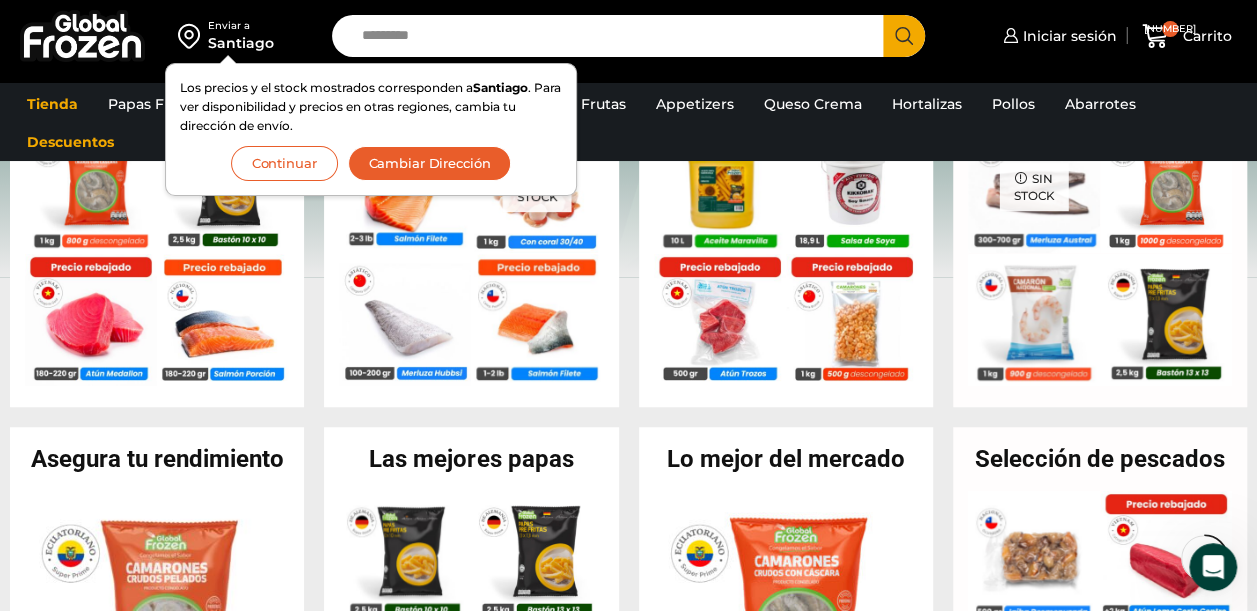 click on "Cambiar Dirección" at bounding box center (430, 163) 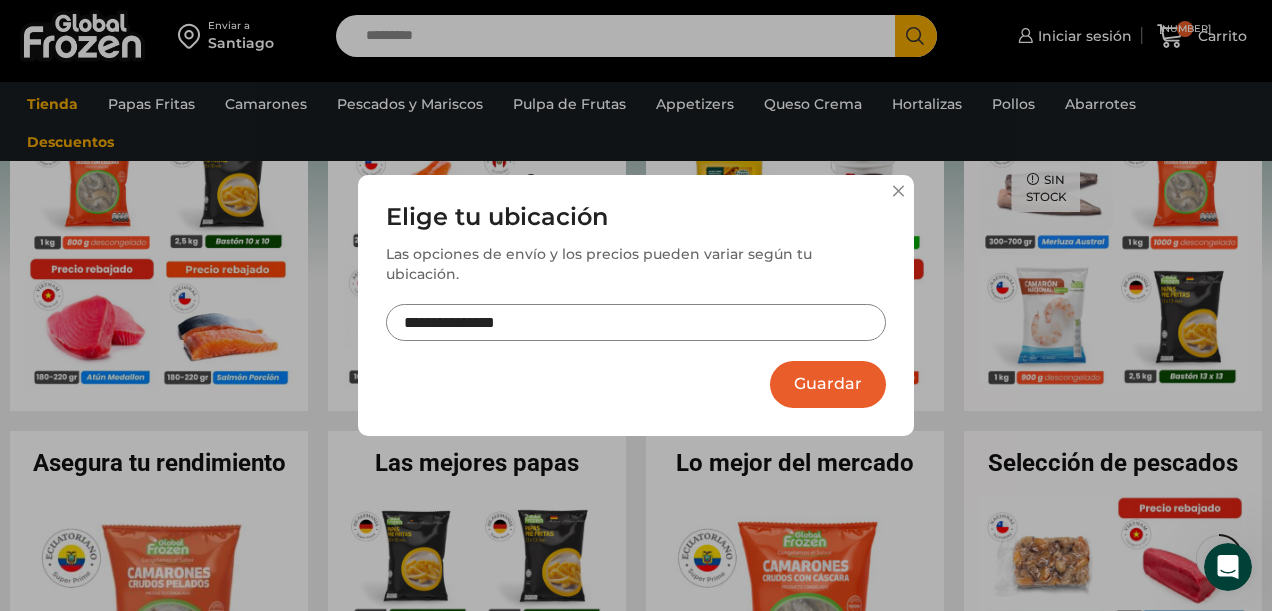 click on "**********" at bounding box center [636, 322] 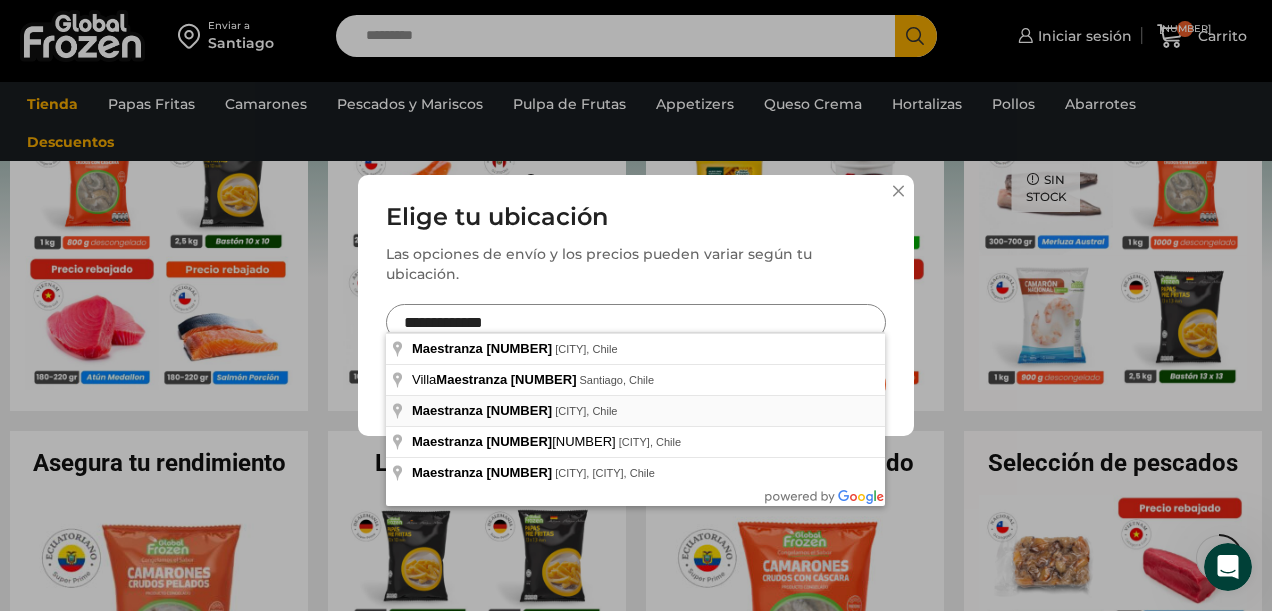 type on "**********" 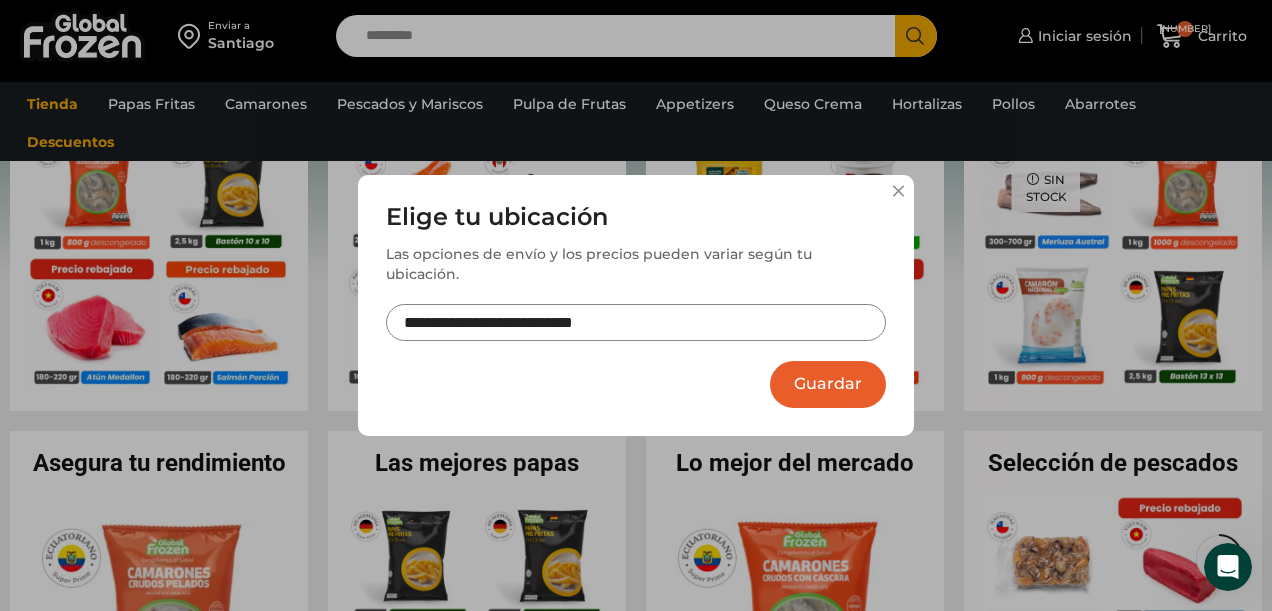 click on "Guardar" at bounding box center (828, 384) 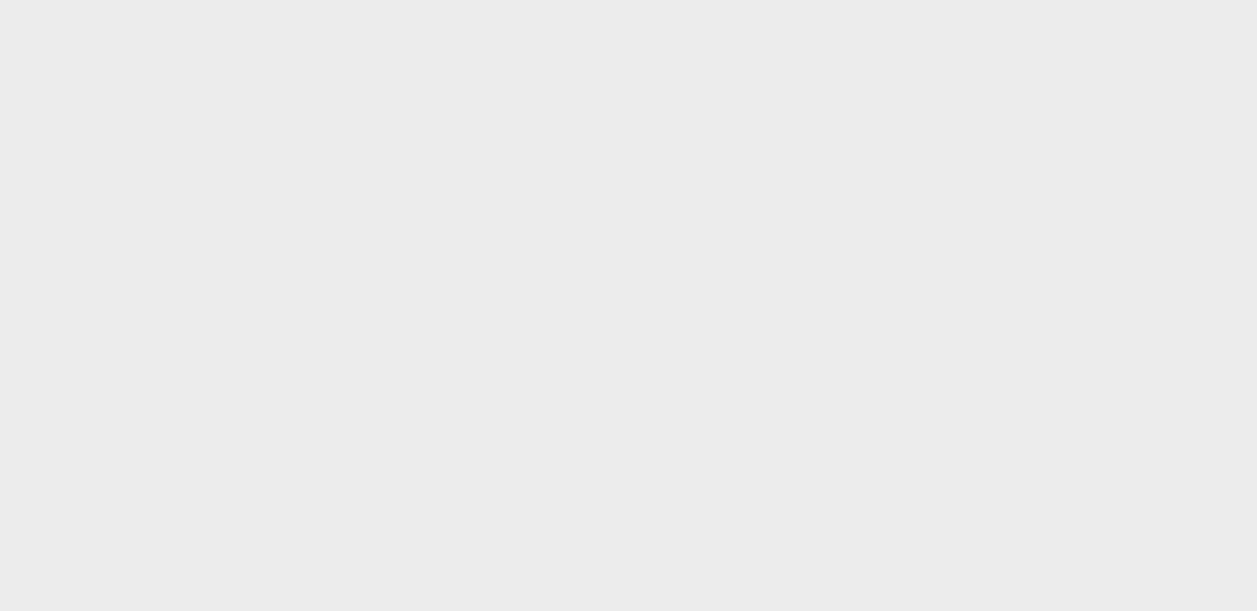 scroll, scrollTop: 534, scrollLeft: 0, axis: vertical 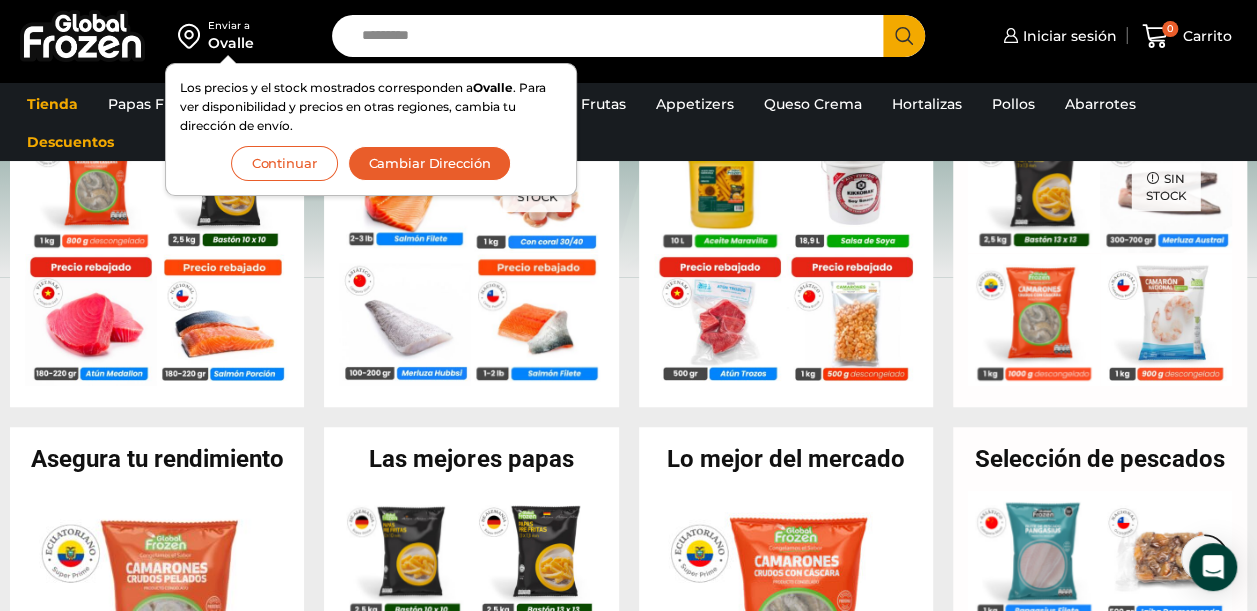 click on "Continuar" at bounding box center (284, 163) 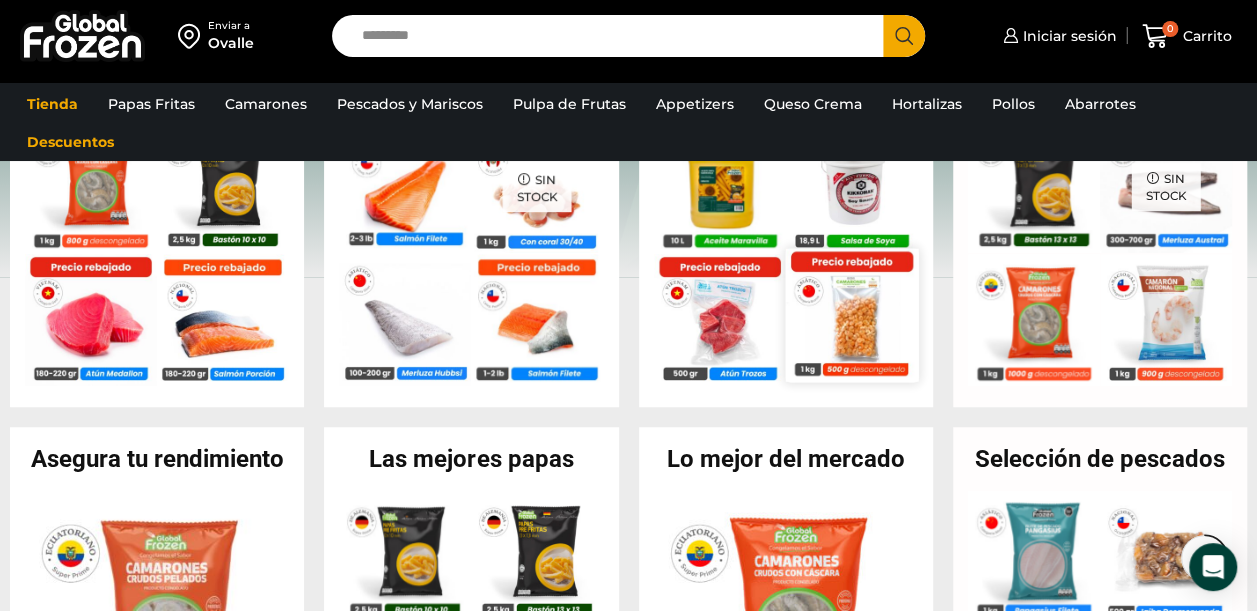 click at bounding box center (851, 314) 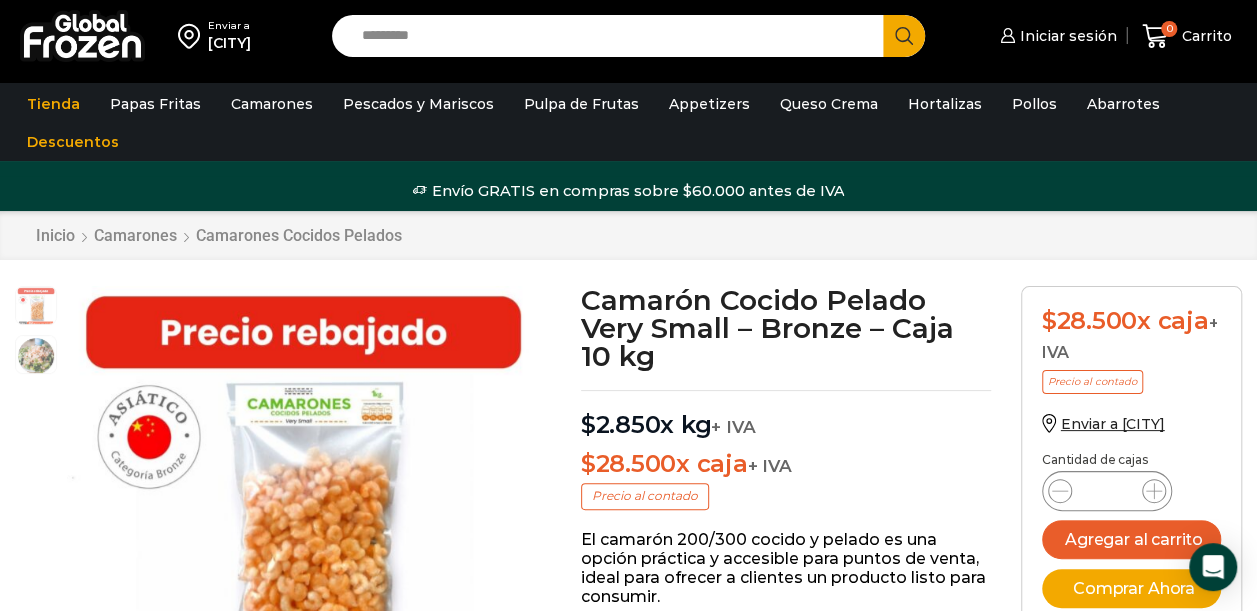 scroll, scrollTop: 1, scrollLeft: 0, axis: vertical 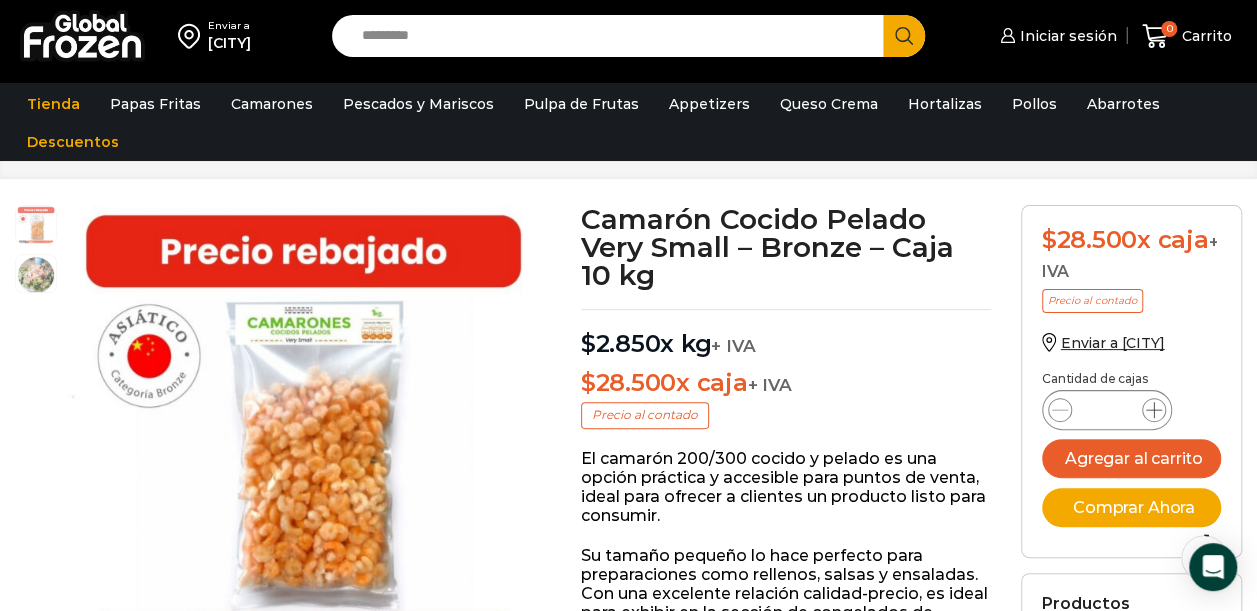 click at bounding box center [1154, 410] 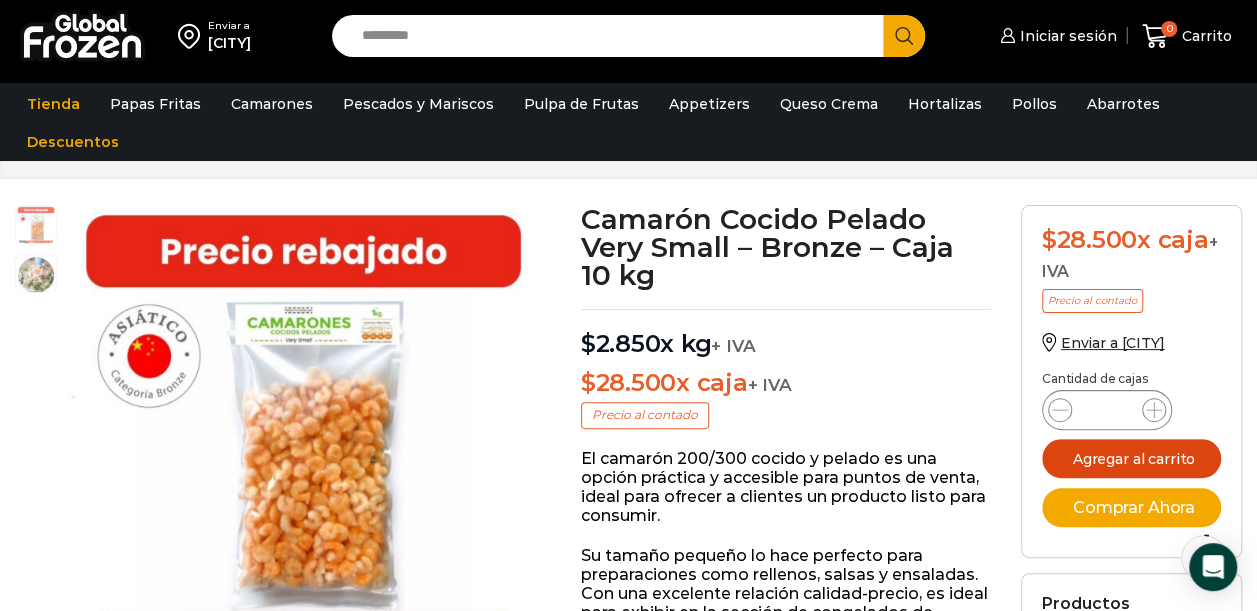click on "Agregar al carrito" at bounding box center (1131, 458) 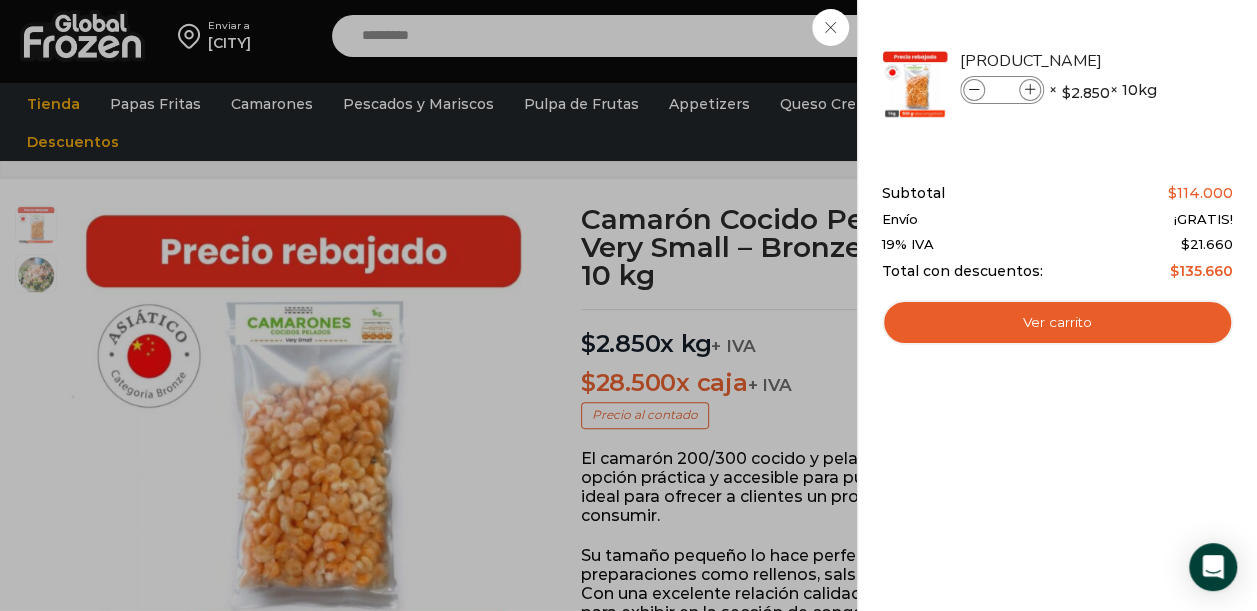 click on "4
Carrito
4
4
Shopping Cart
*" at bounding box center [1187, 36] 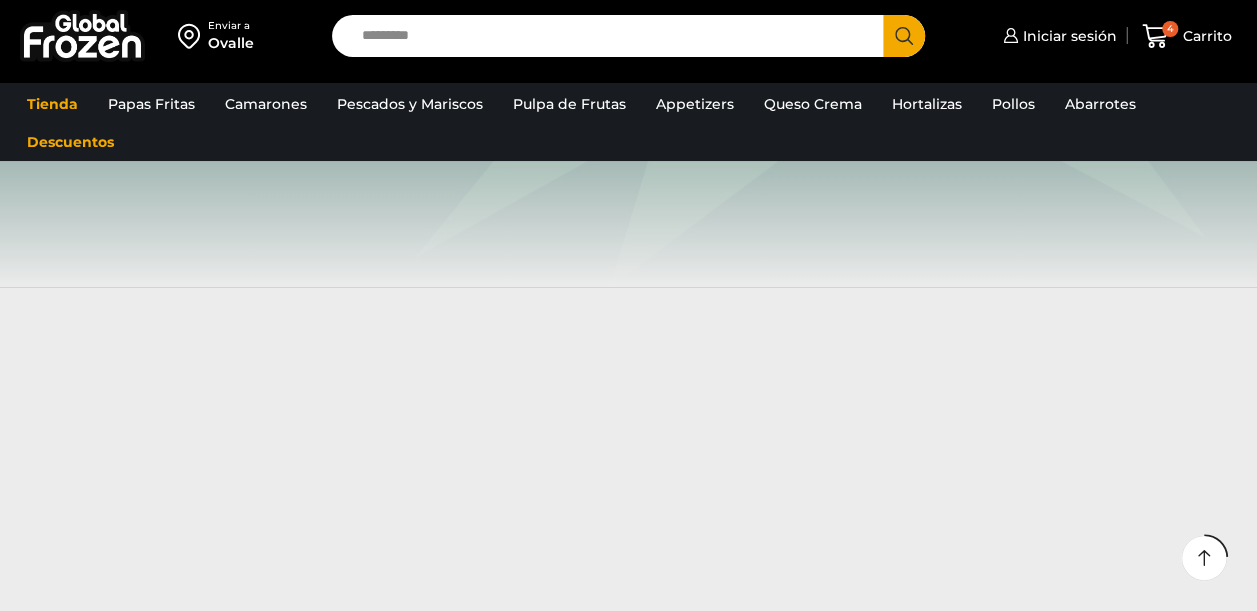 scroll, scrollTop: 534, scrollLeft: 0, axis: vertical 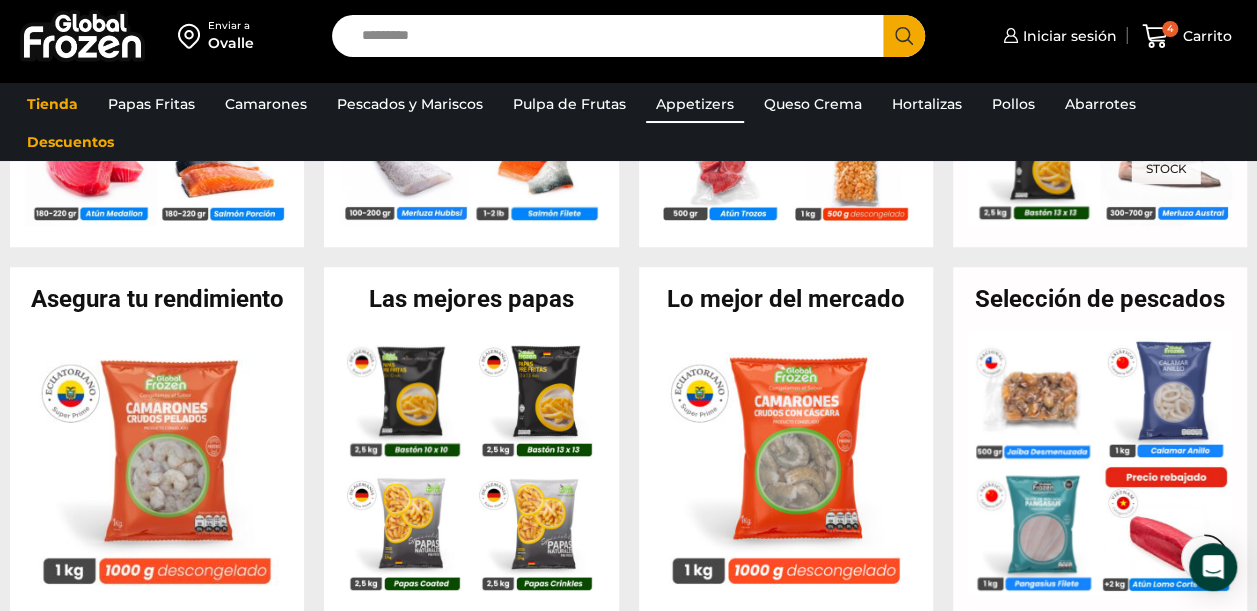click on "Appetizers" at bounding box center [695, 104] 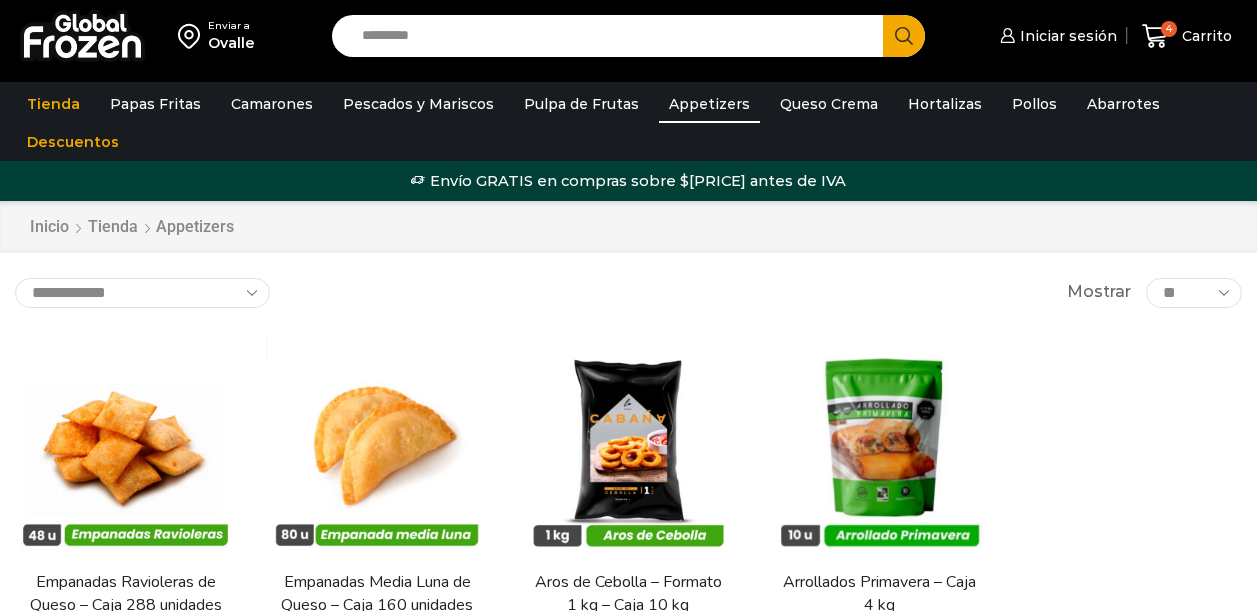 scroll, scrollTop: 0, scrollLeft: 0, axis: both 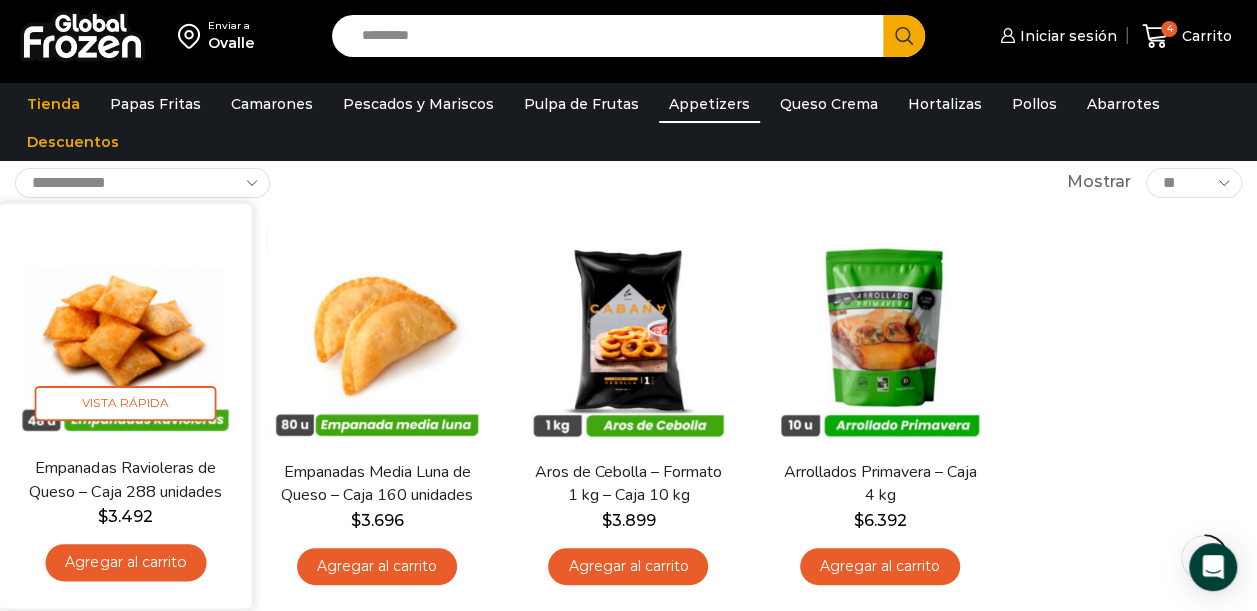 click on "Agregar al carrito" at bounding box center (125, 562) 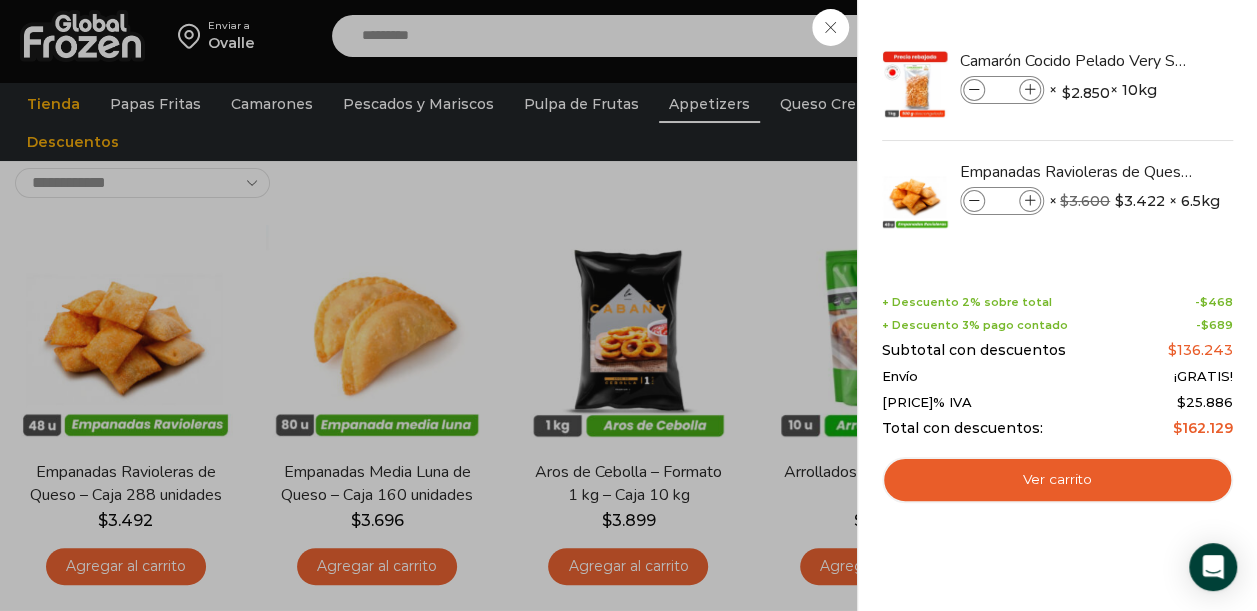 click on "5
Carrito
5
5
Shopping Cart
*" at bounding box center (1187, 36) 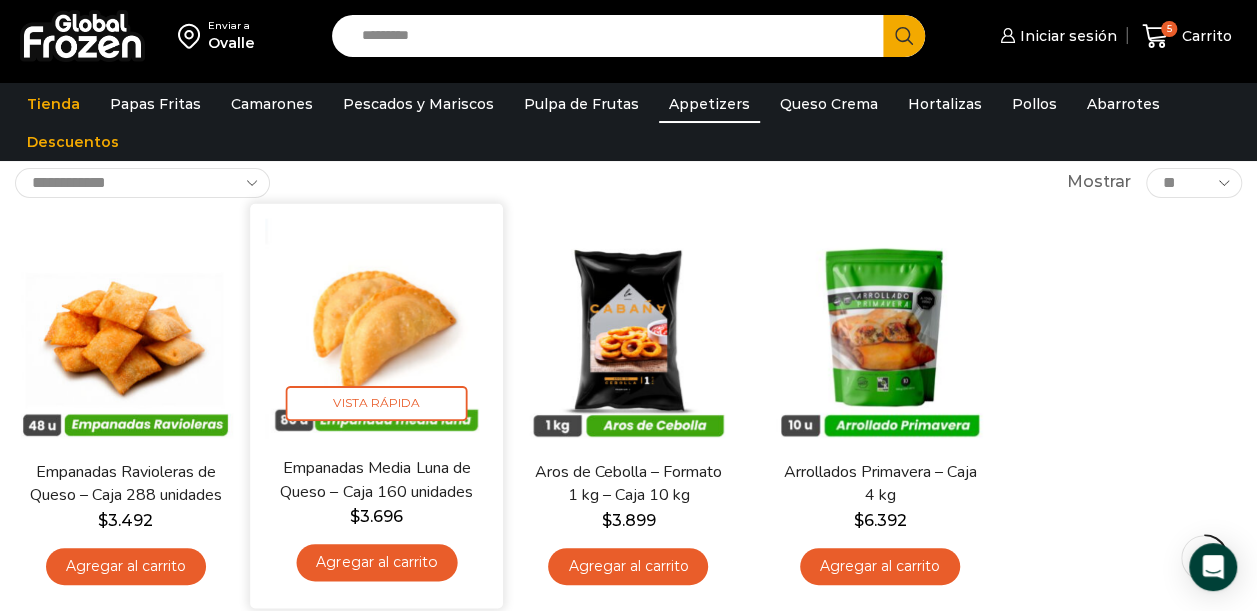 click on "Agregar al carrito" at bounding box center (377, 562) 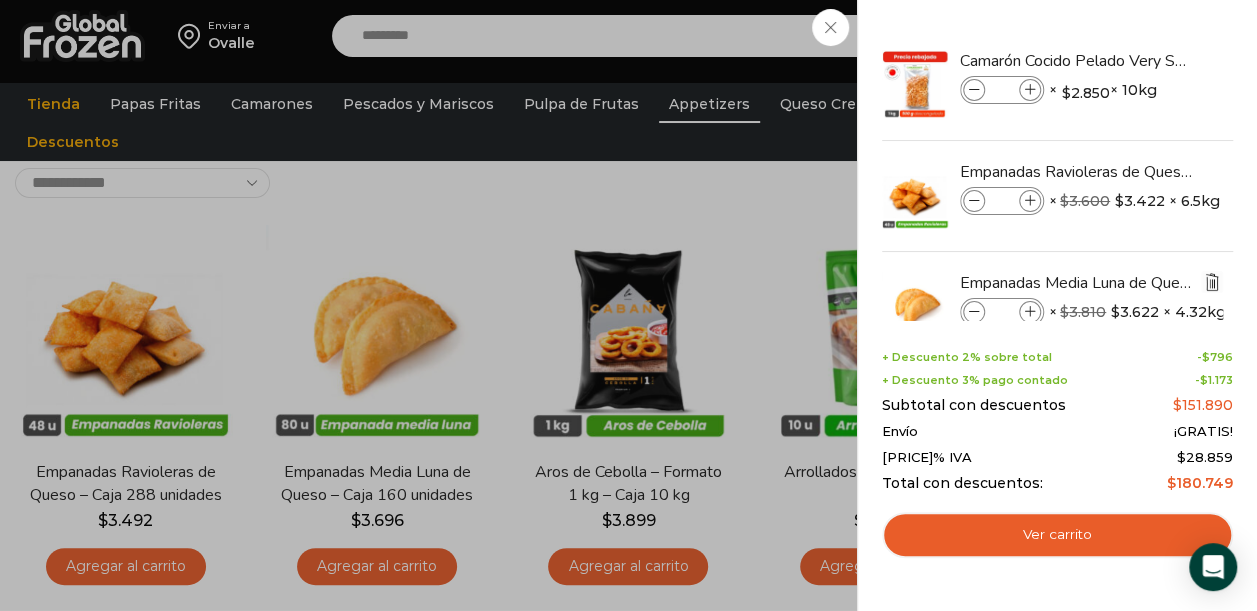 click at bounding box center [1212, 282] 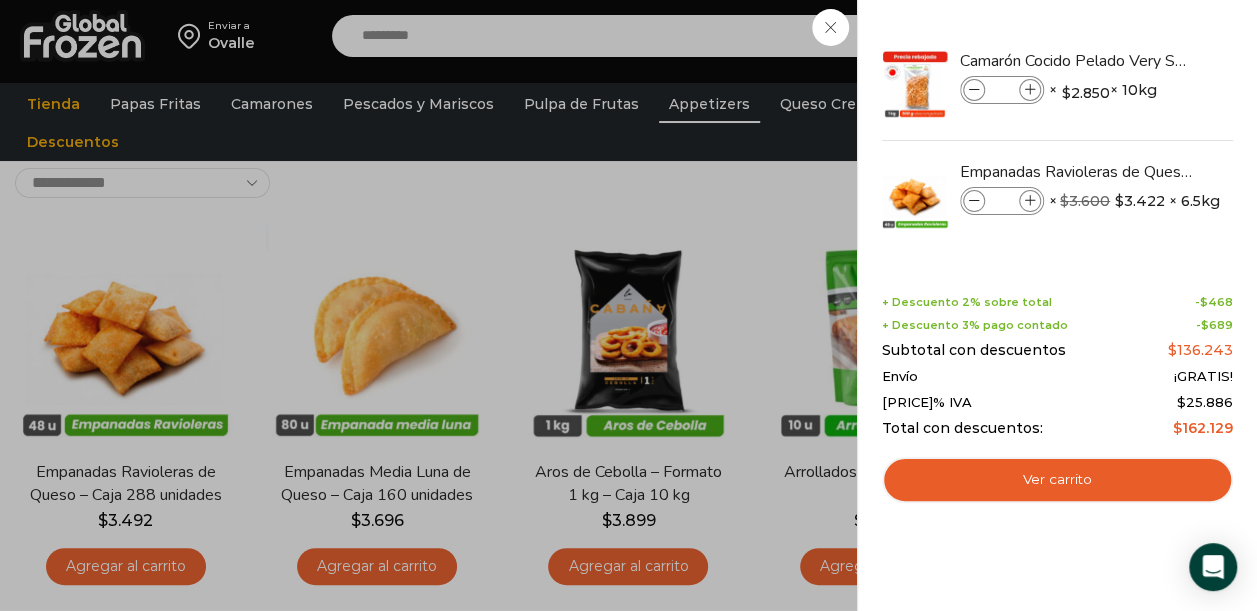 click on "5
Carrito
5
5
Shopping Cart
*" at bounding box center [1187, 36] 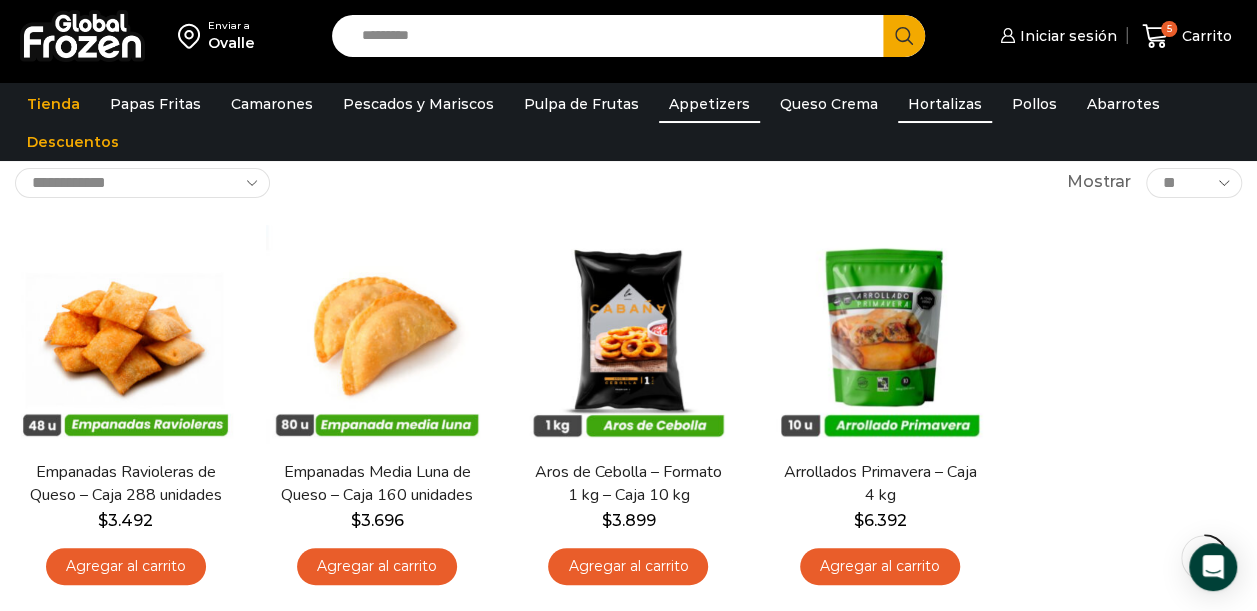 click on "Hortalizas" at bounding box center [945, 104] 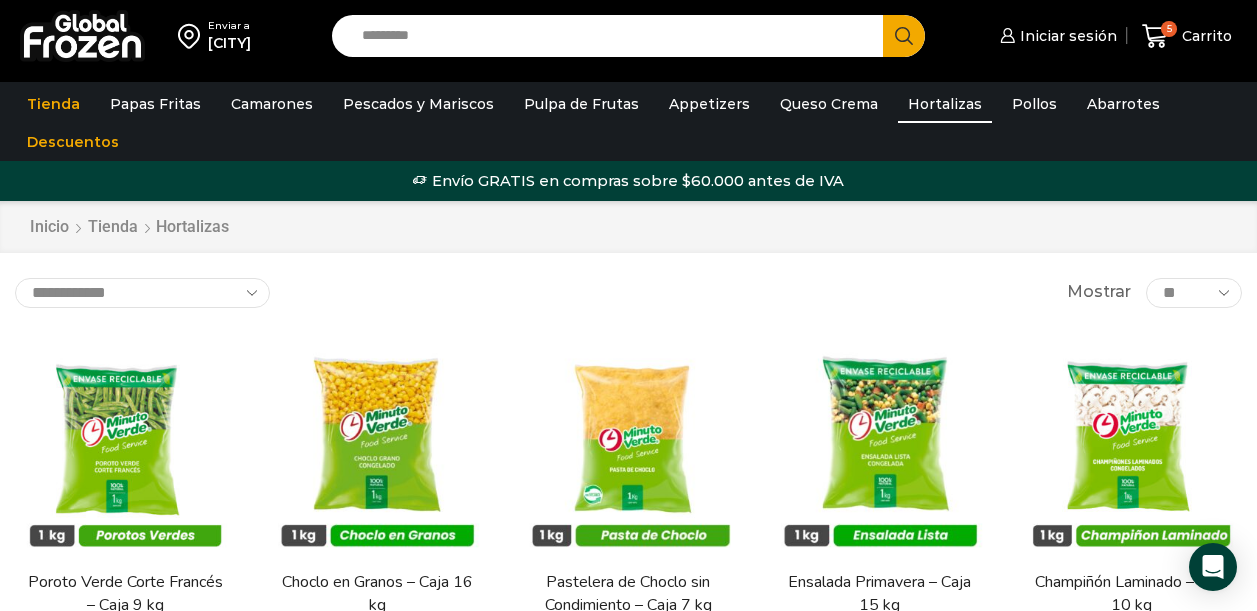 scroll, scrollTop: 0, scrollLeft: 0, axis: both 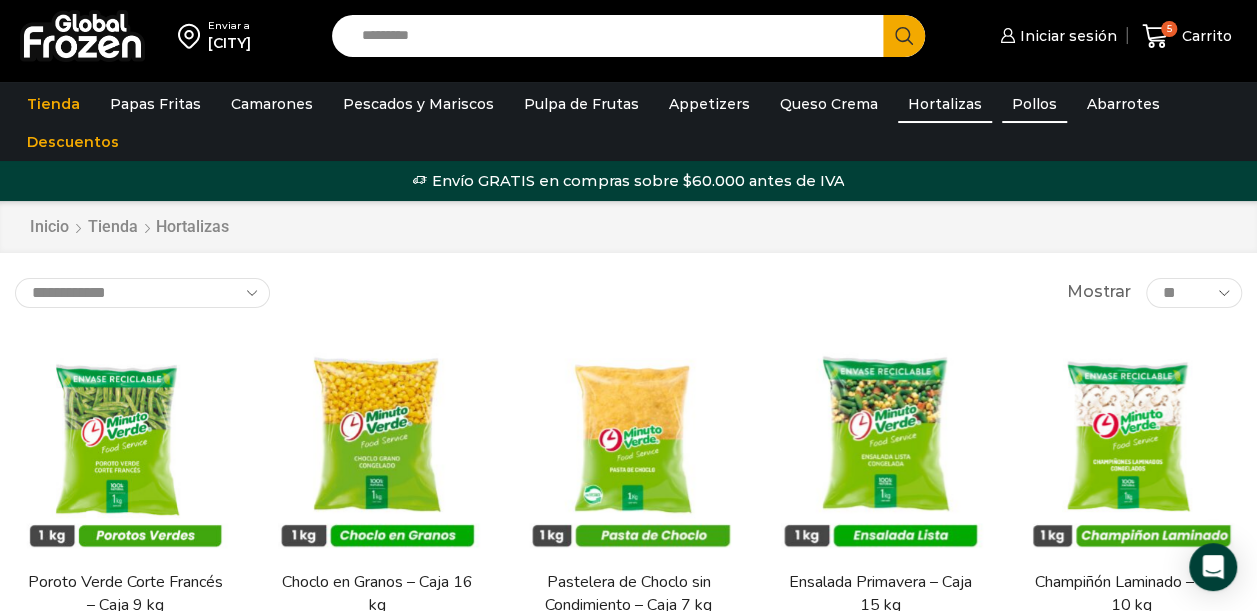 click on "Pollos" at bounding box center (1034, 104) 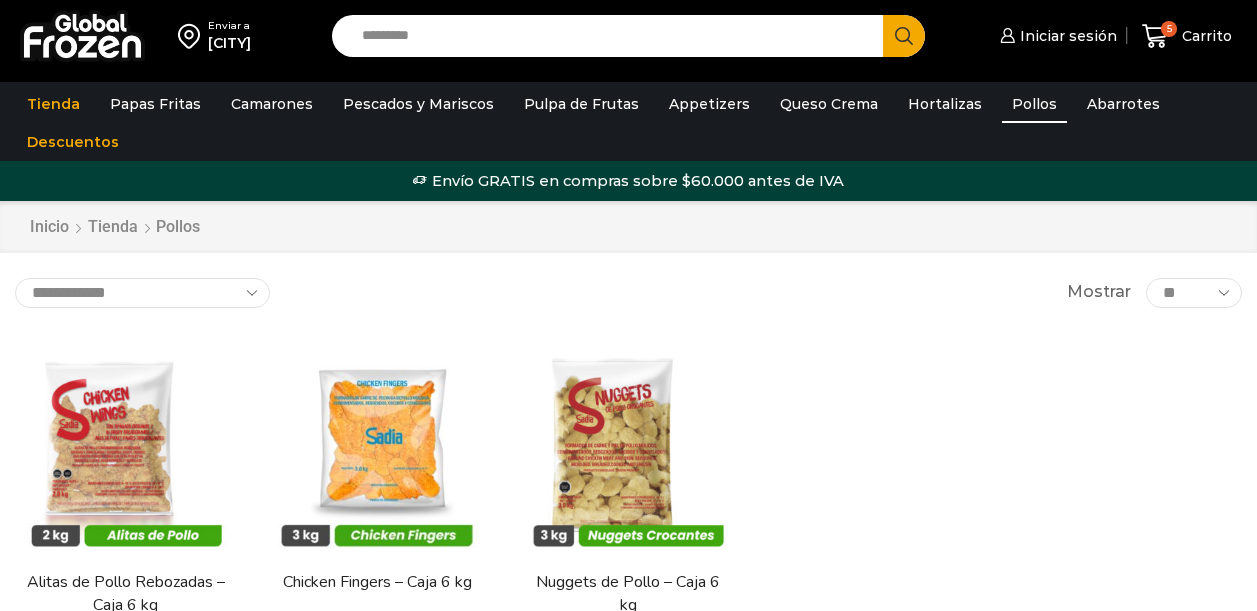 scroll, scrollTop: 0, scrollLeft: 0, axis: both 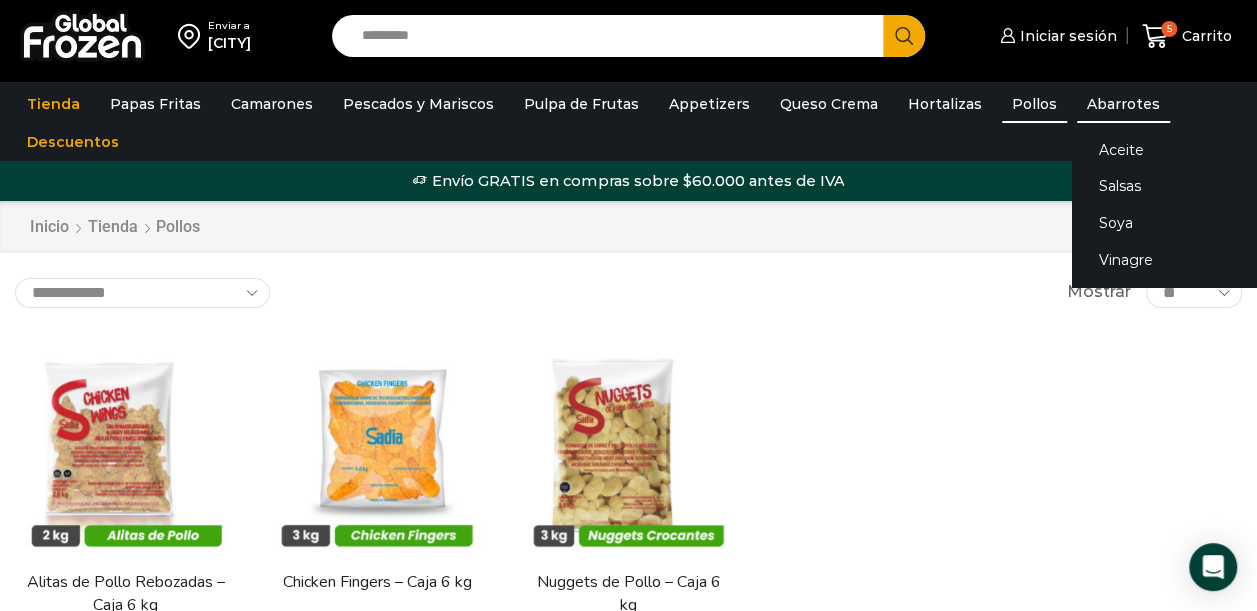 click on "Abarrotes" at bounding box center (1123, 104) 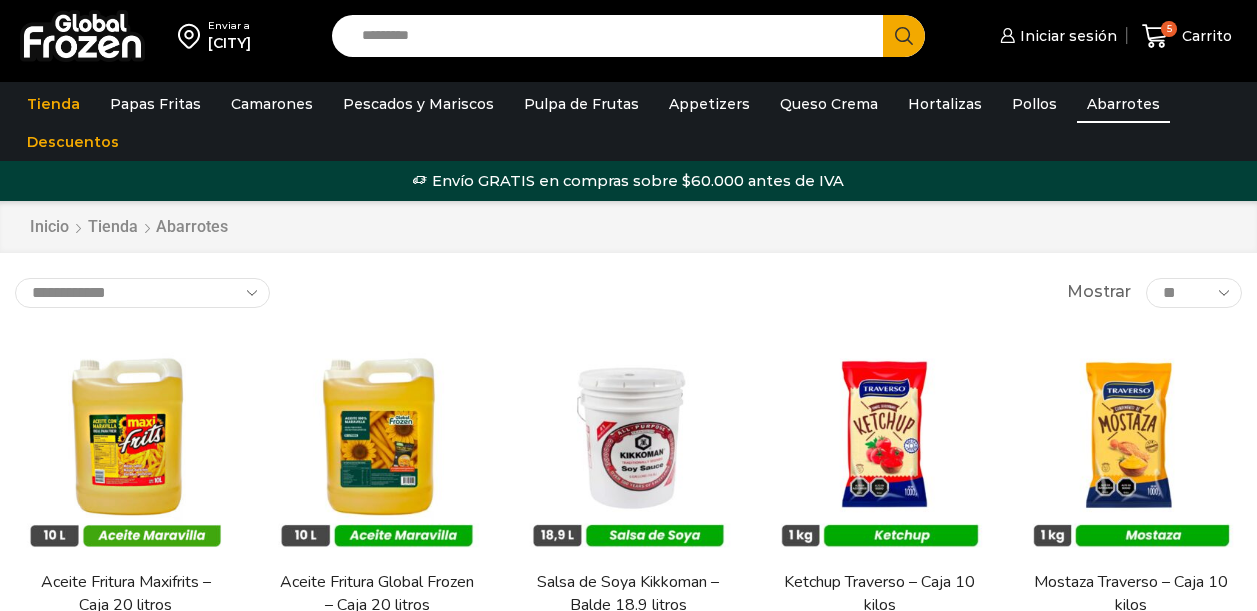 scroll, scrollTop: 0, scrollLeft: 0, axis: both 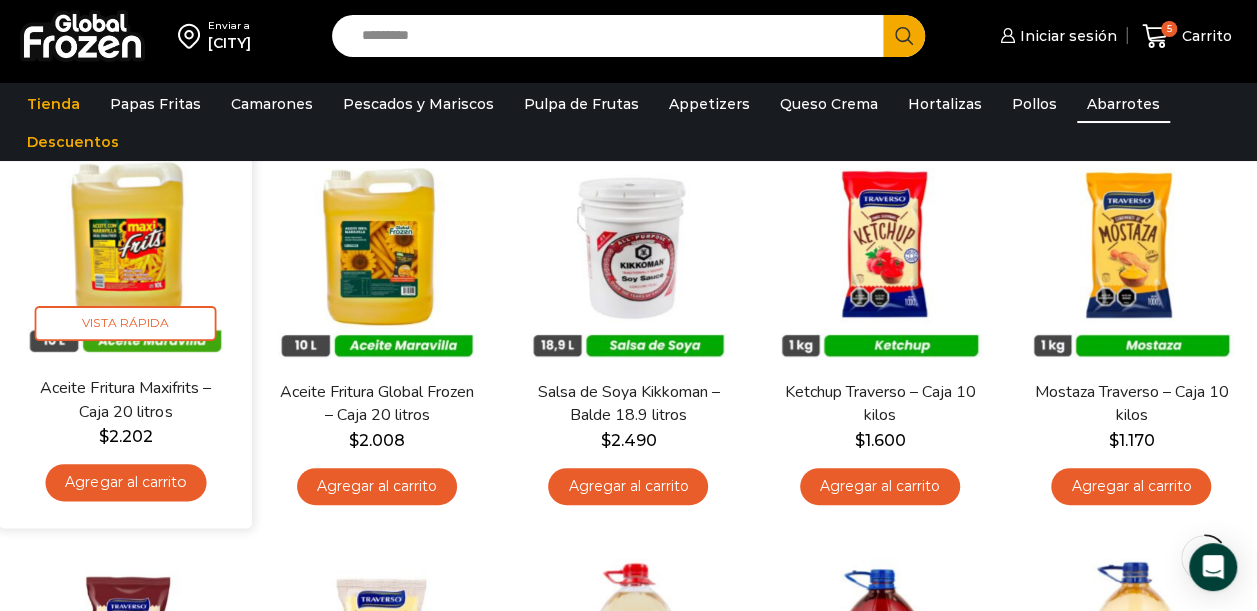 click on "Agregar al carrito" at bounding box center (125, 482) 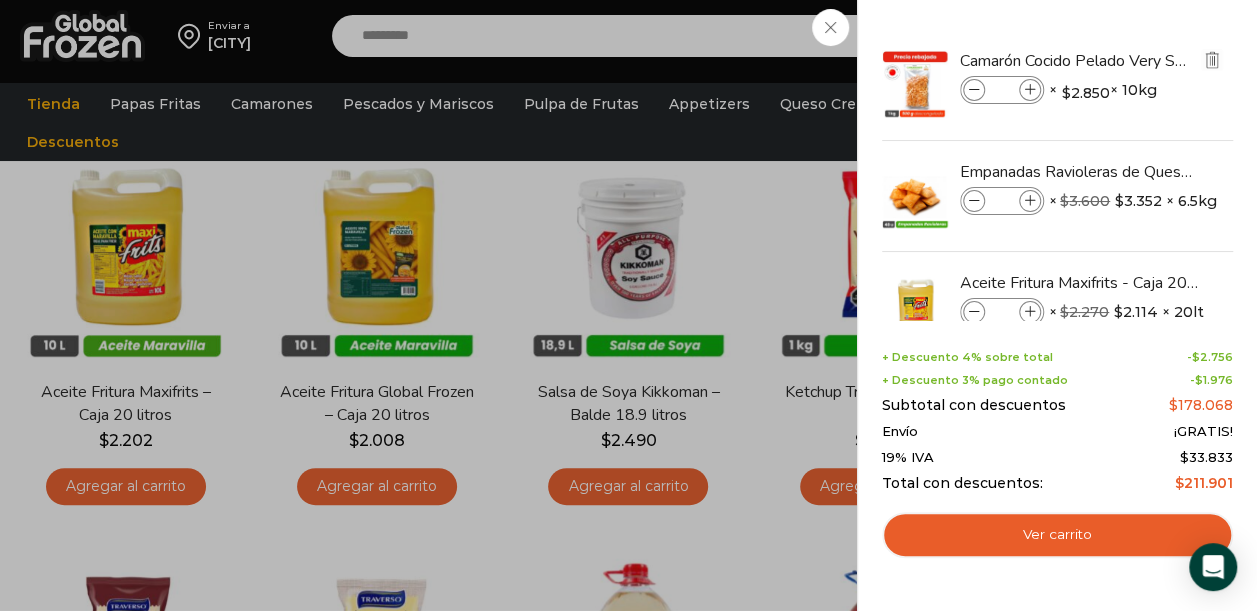 click at bounding box center [974, 90] 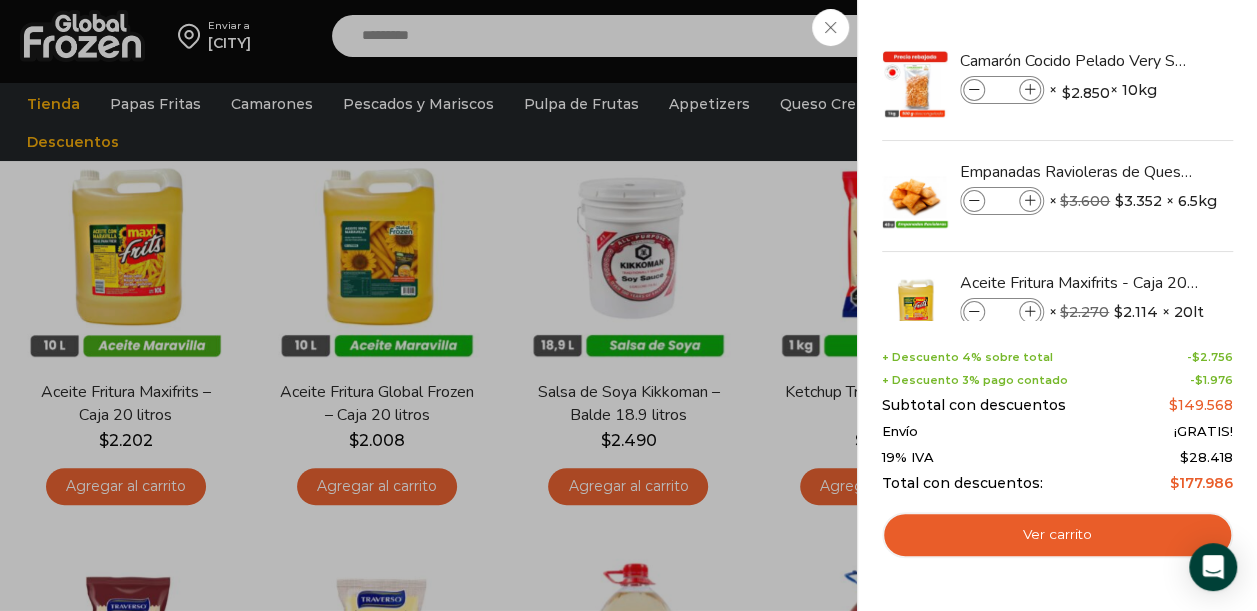 click at bounding box center [974, 90] 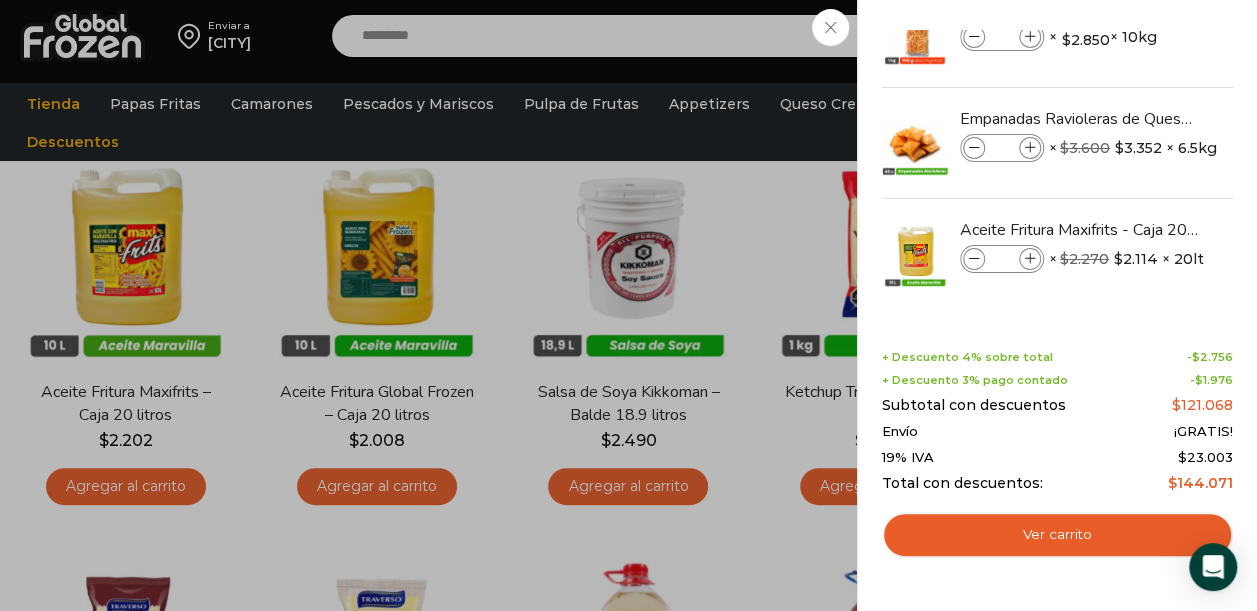 scroll, scrollTop: 54, scrollLeft: 0, axis: vertical 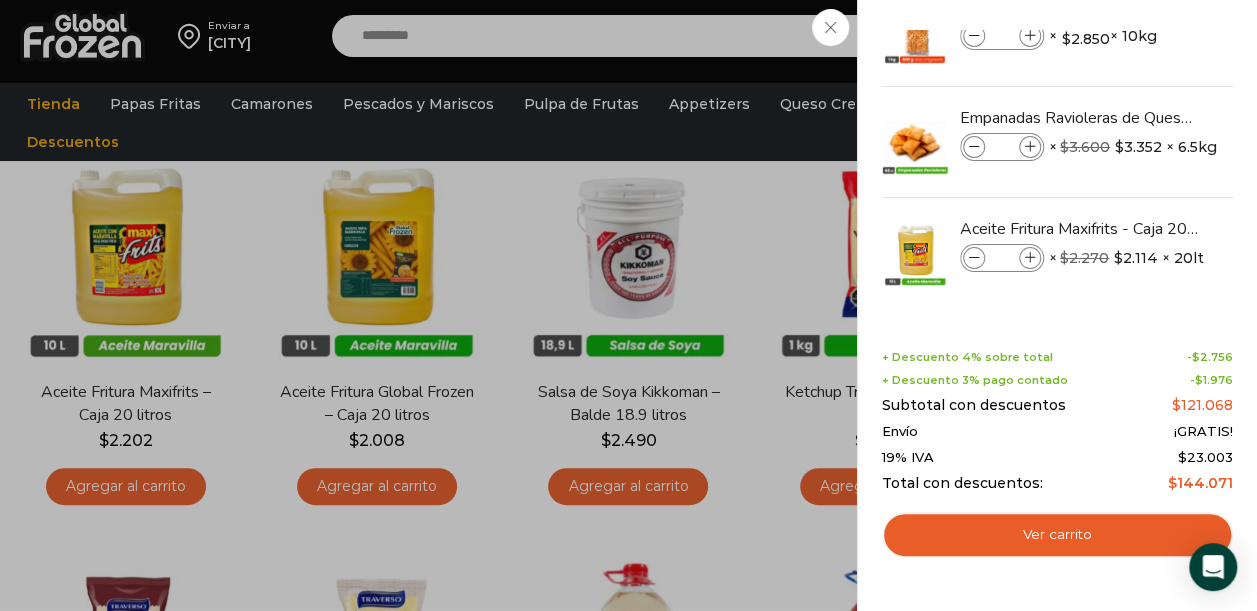 click on "4
Carrito
4
4
Shopping Cart
*" at bounding box center [1187, 36] 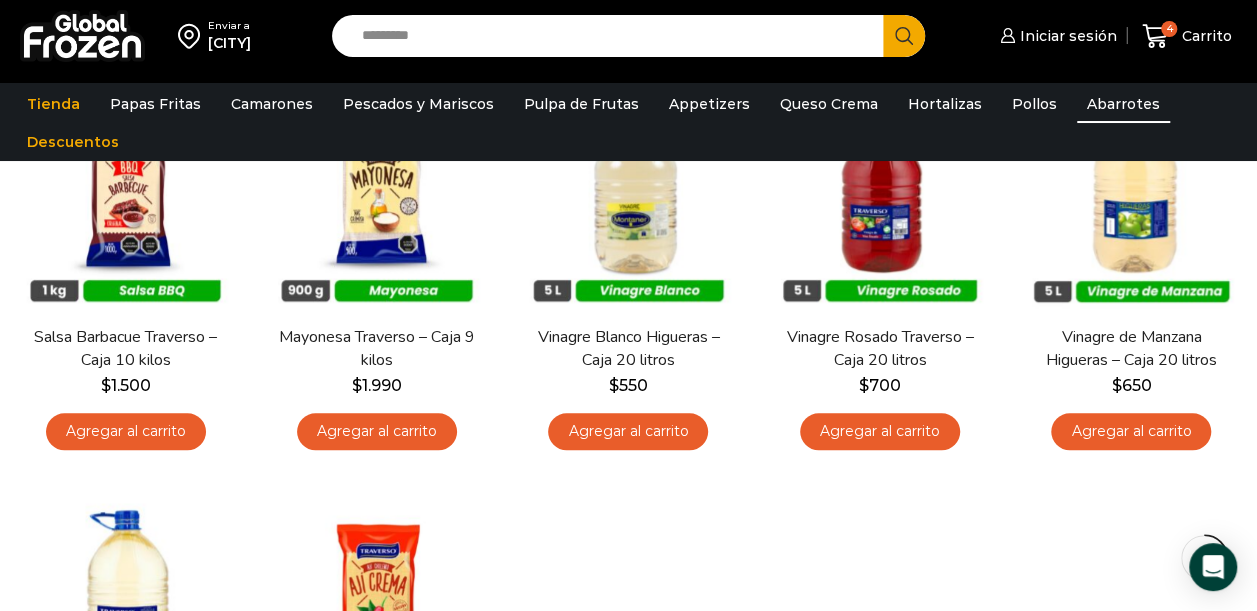 scroll, scrollTop: 653, scrollLeft: 0, axis: vertical 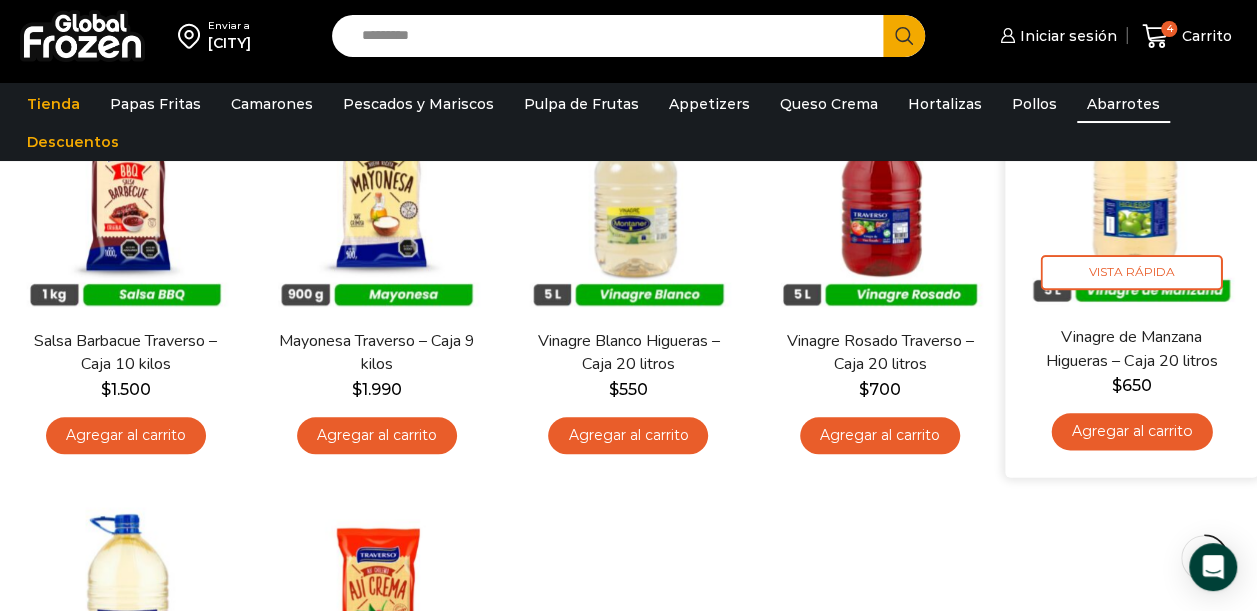 click on "Agregar al carrito" at bounding box center [1131, 431] 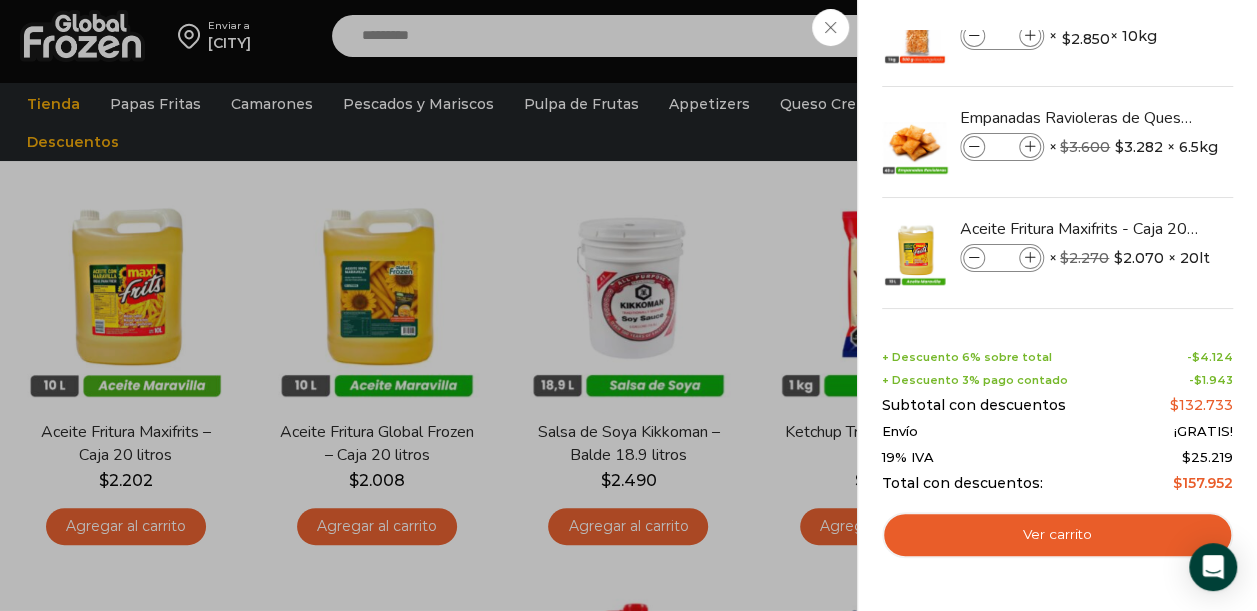 scroll, scrollTop: 26, scrollLeft: 0, axis: vertical 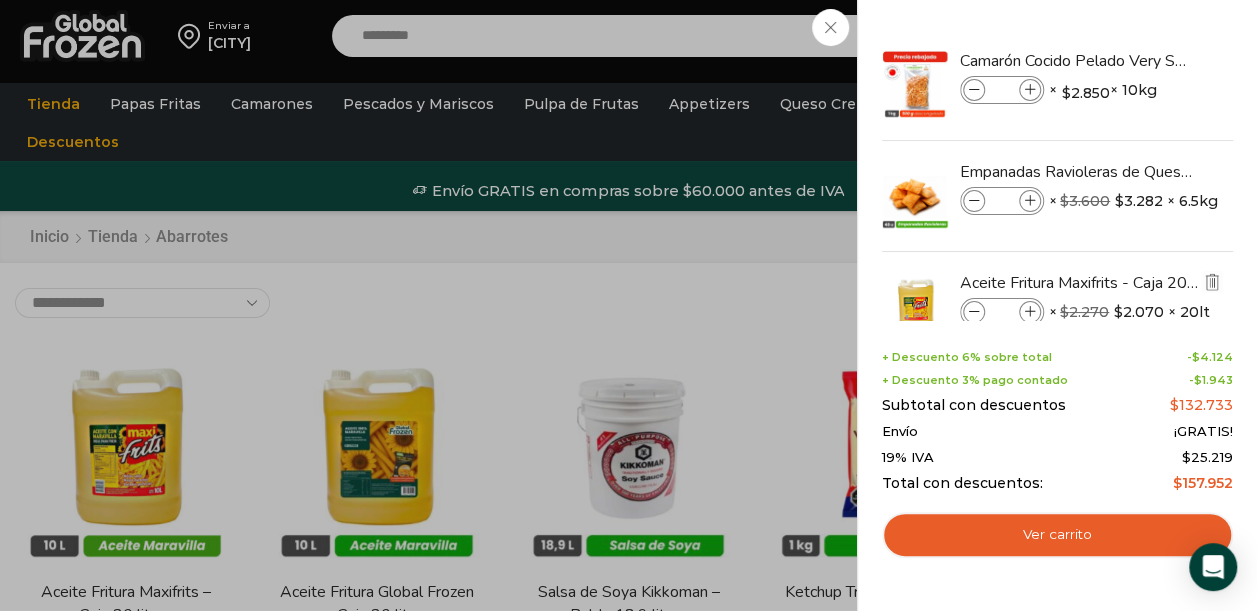 click on "Aceite Fritura Maxifrits - Caja 20 litros
Aceite Fritura Maxifrits - Caja 20 litros cantidad
*
×  $ 2.270   El precio original era: $2.270. $ 2.070 El precio actual es: $2.070.  × 20lt 1 ×  $ 2.270   El precio original era: $2.270. $ 2.070 El precio actual es: $2.070.  × 20lt
SKU:                                                 AB1001000" at bounding box center (1057, 307) 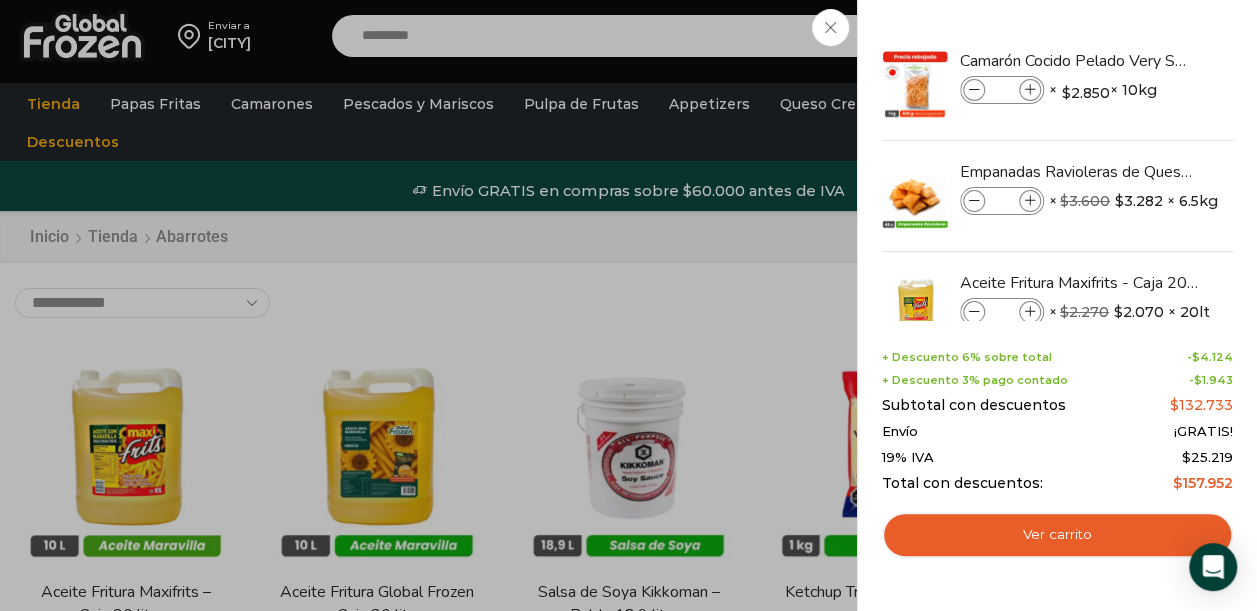 scroll, scrollTop: 165, scrollLeft: 0, axis: vertical 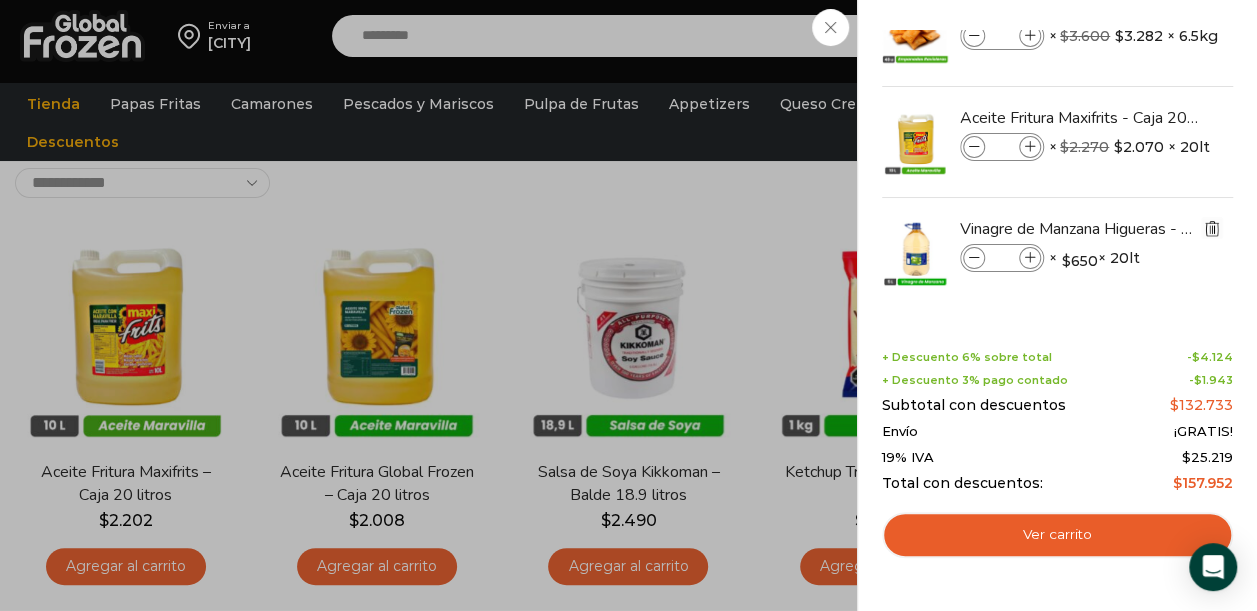 click at bounding box center (1212, 228) 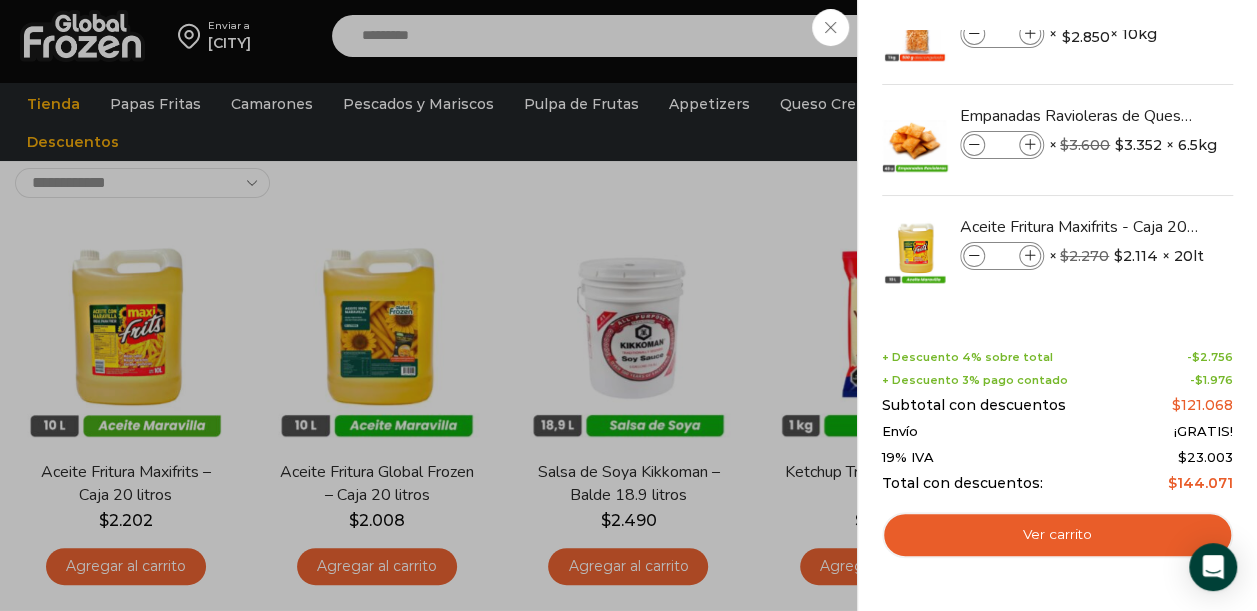 scroll, scrollTop: 54, scrollLeft: 0, axis: vertical 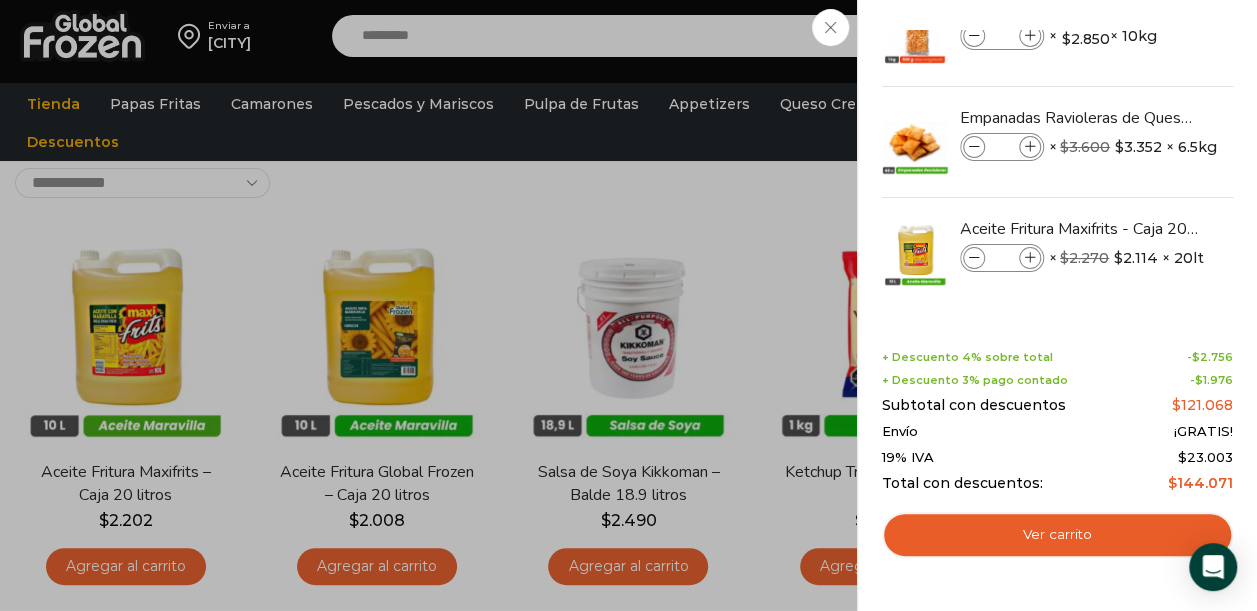 click on "4
Carrito
4
4
Shopping Cart
*" at bounding box center (1187, 36) 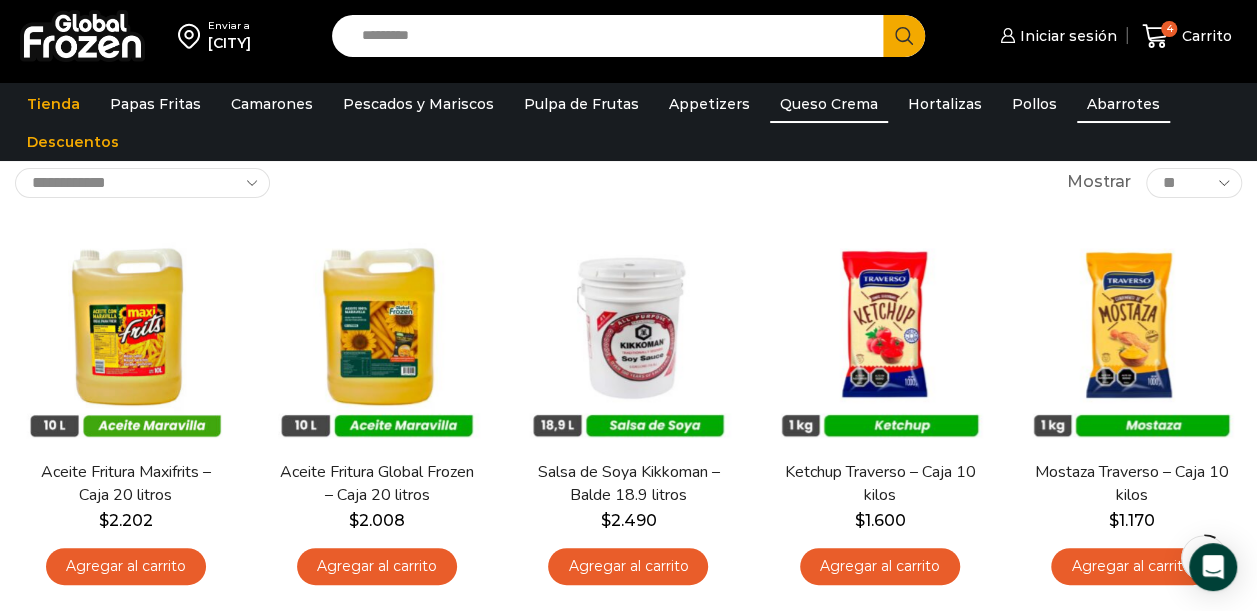 click on "Queso Crema" at bounding box center [829, 104] 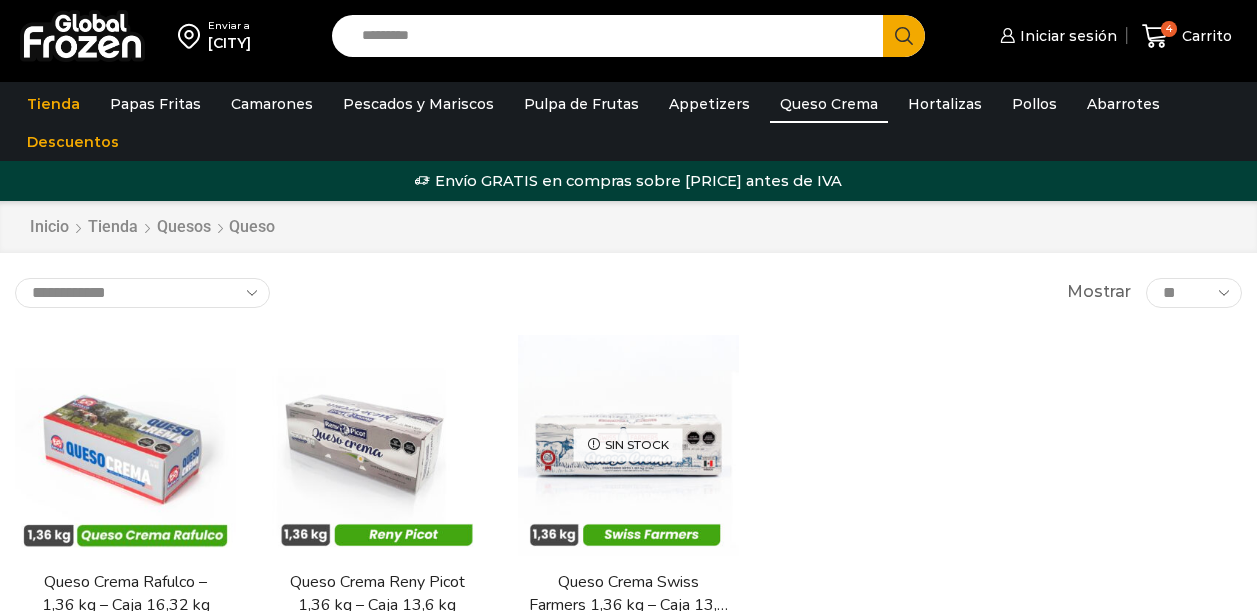 scroll, scrollTop: 0, scrollLeft: 0, axis: both 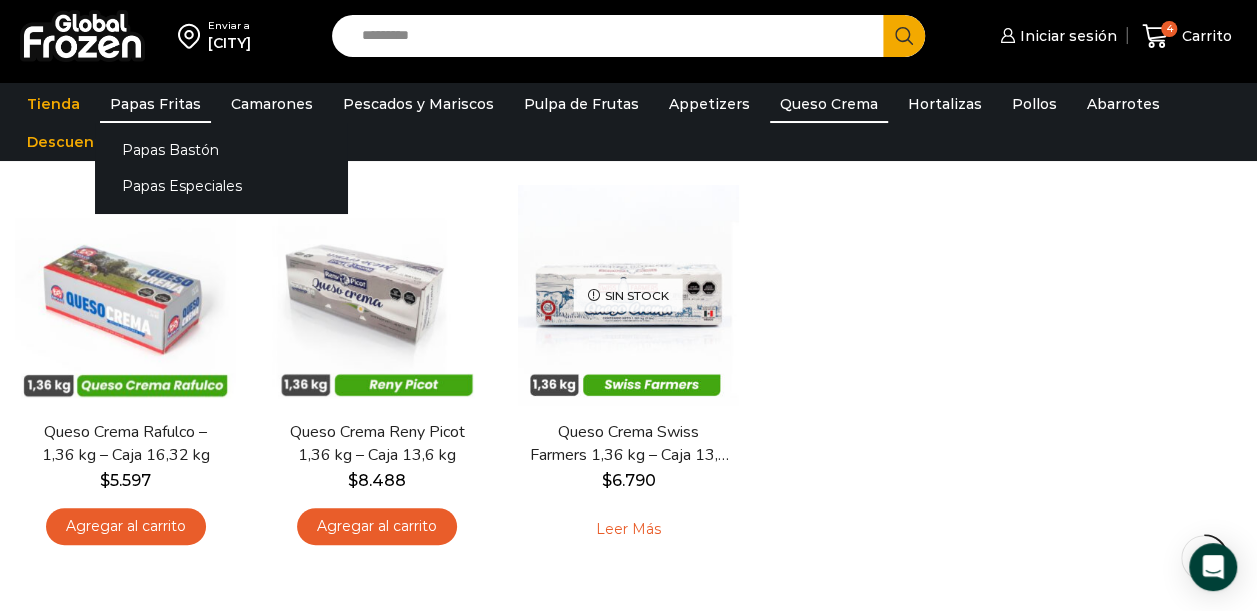 click on "Papas Fritas" at bounding box center [155, 104] 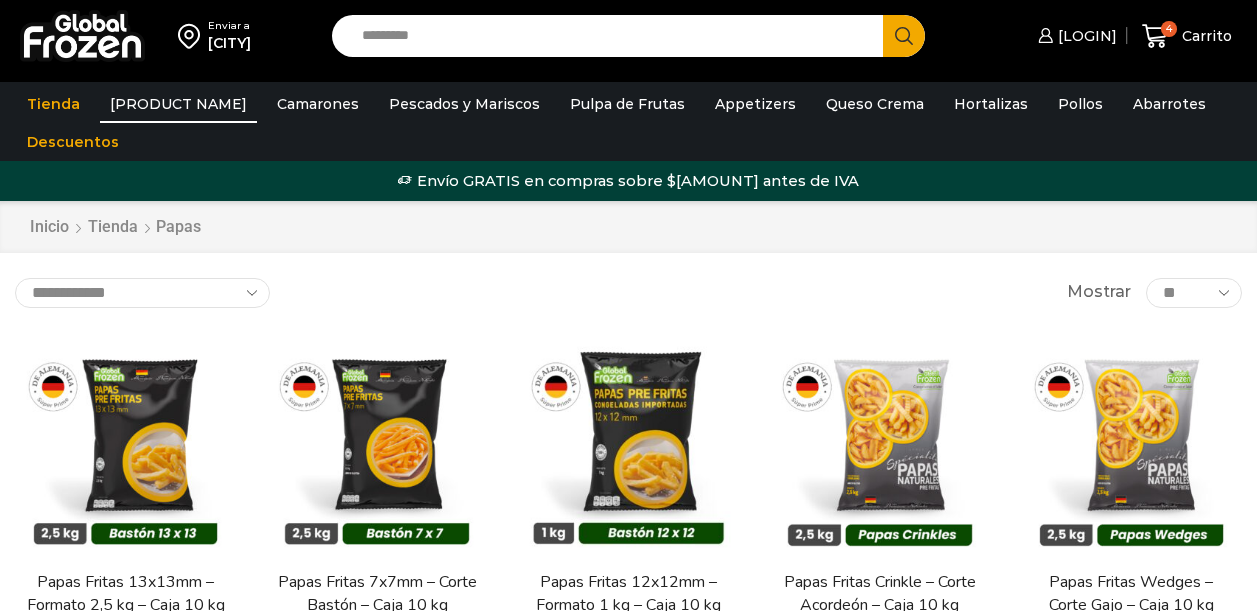 scroll, scrollTop: 0, scrollLeft: 0, axis: both 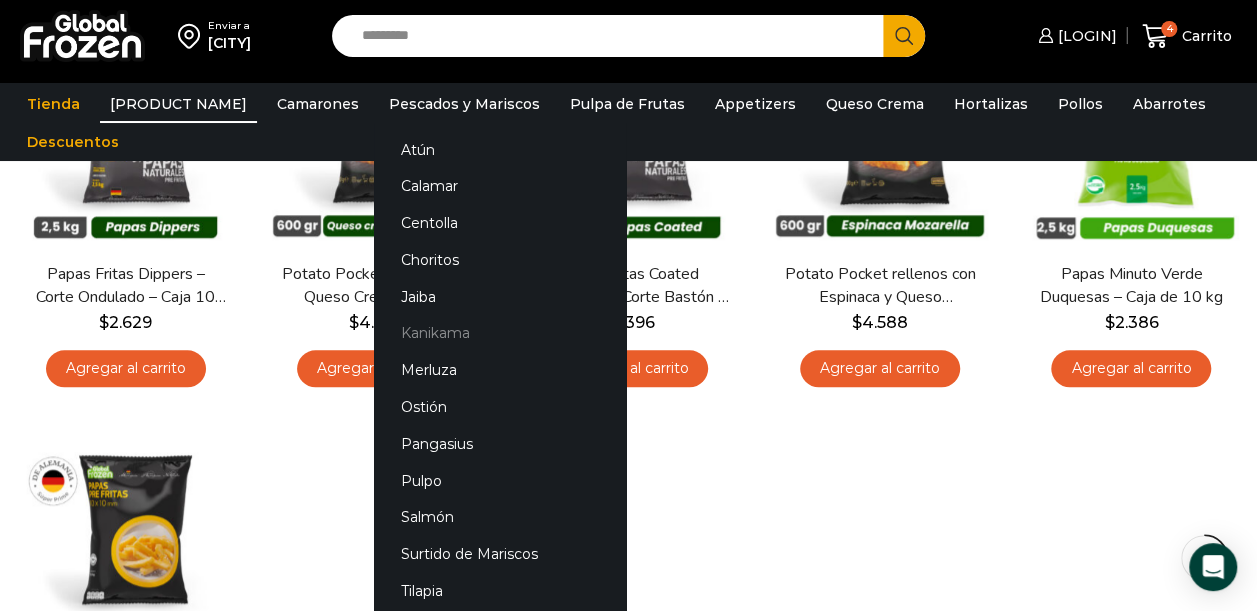 click on "Kanikama" at bounding box center [500, 333] 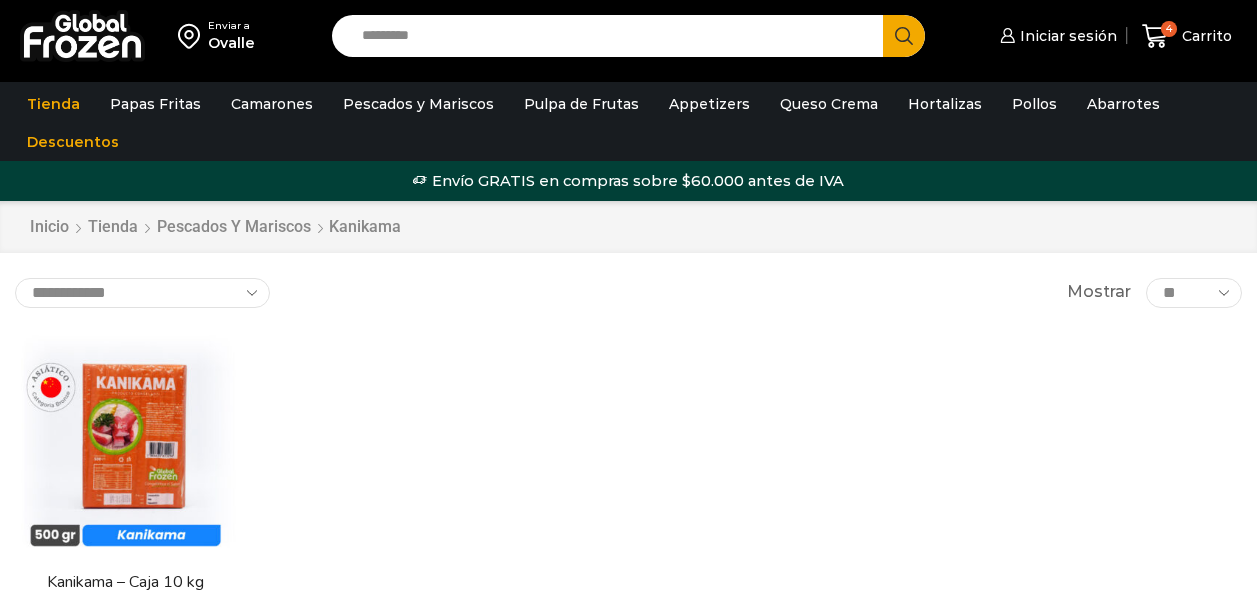 scroll, scrollTop: 0, scrollLeft: 0, axis: both 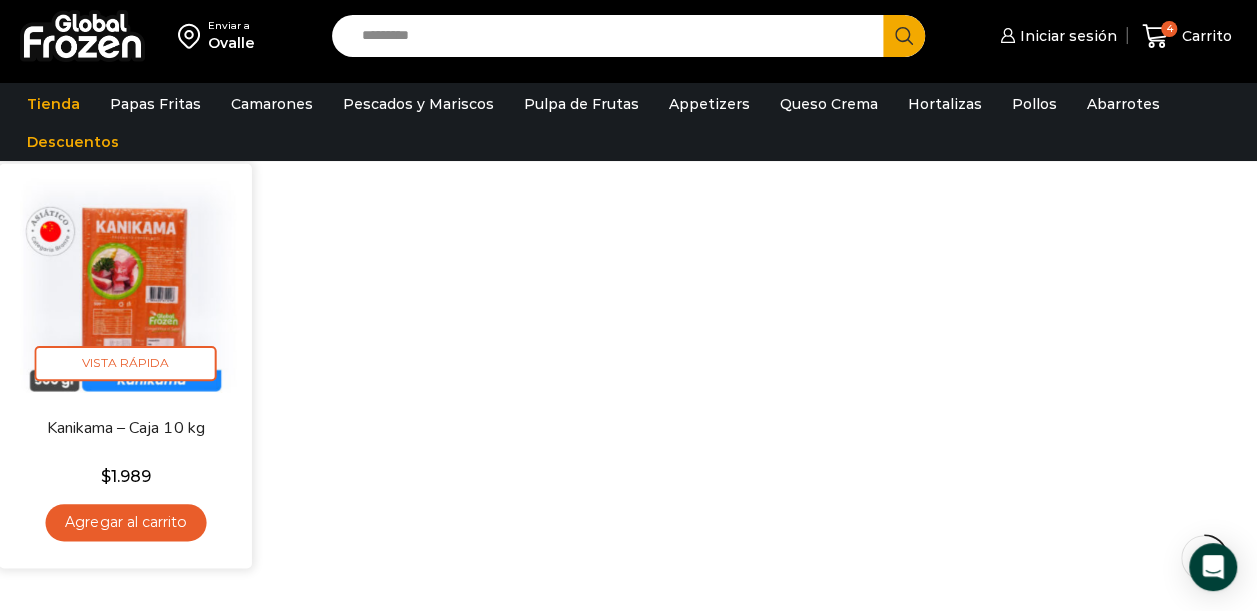 click at bounding box center [125, 289] 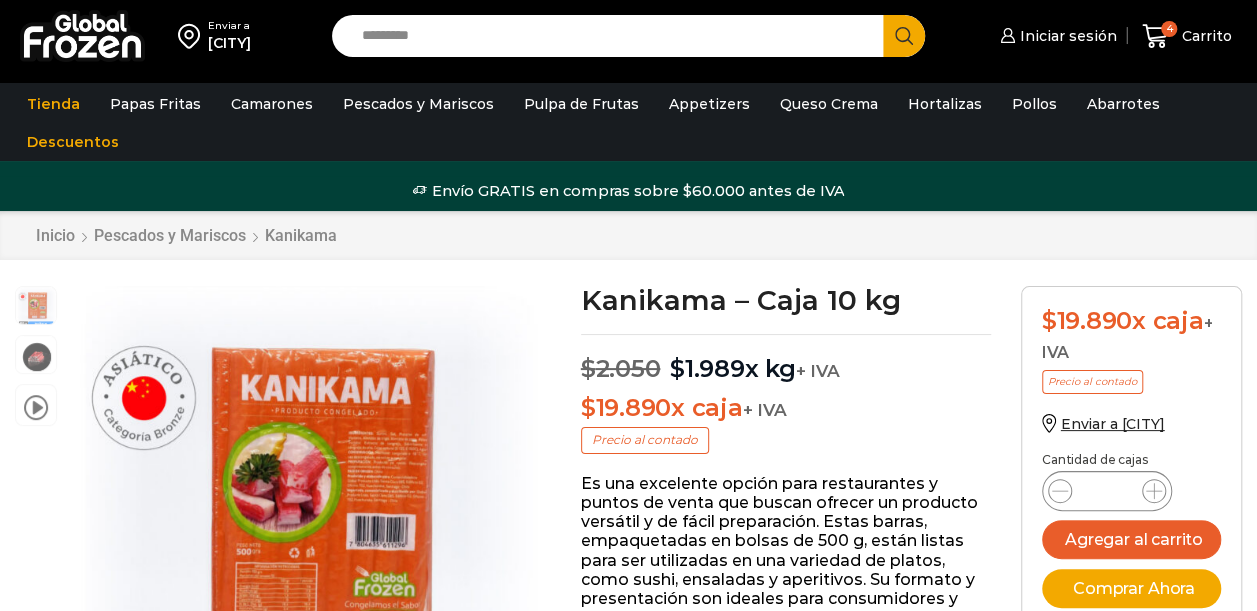 scroll, scrollTop: 1, scrollLeft: 0, axis: vertical 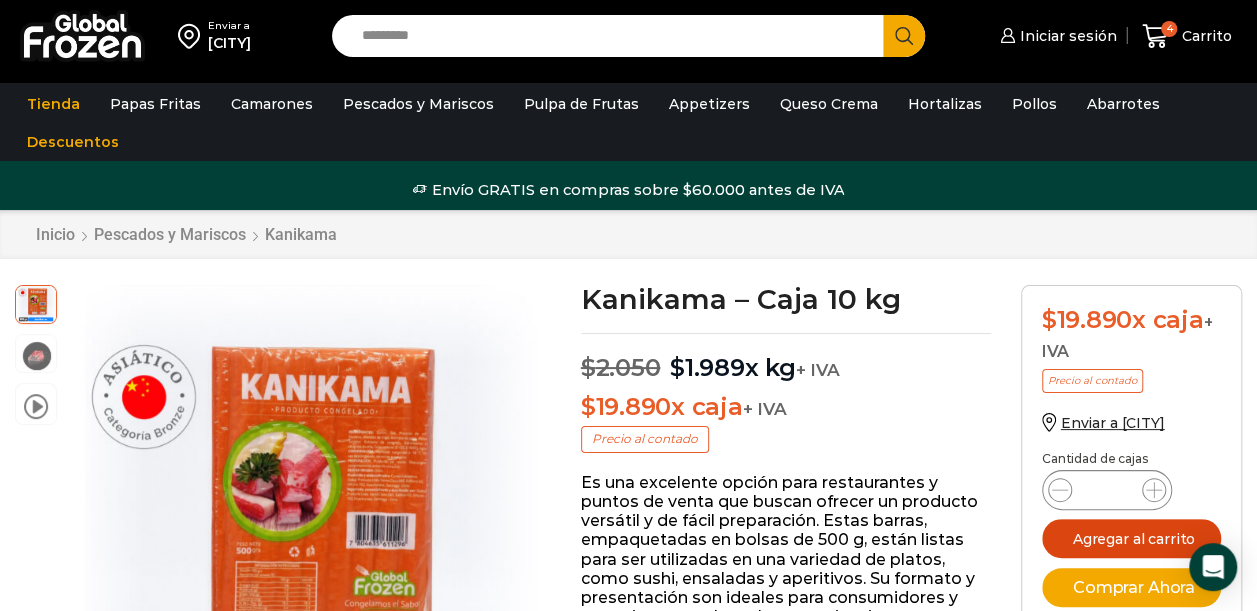 click on "Agregar al carrito" at bounding box center (1131, 538) 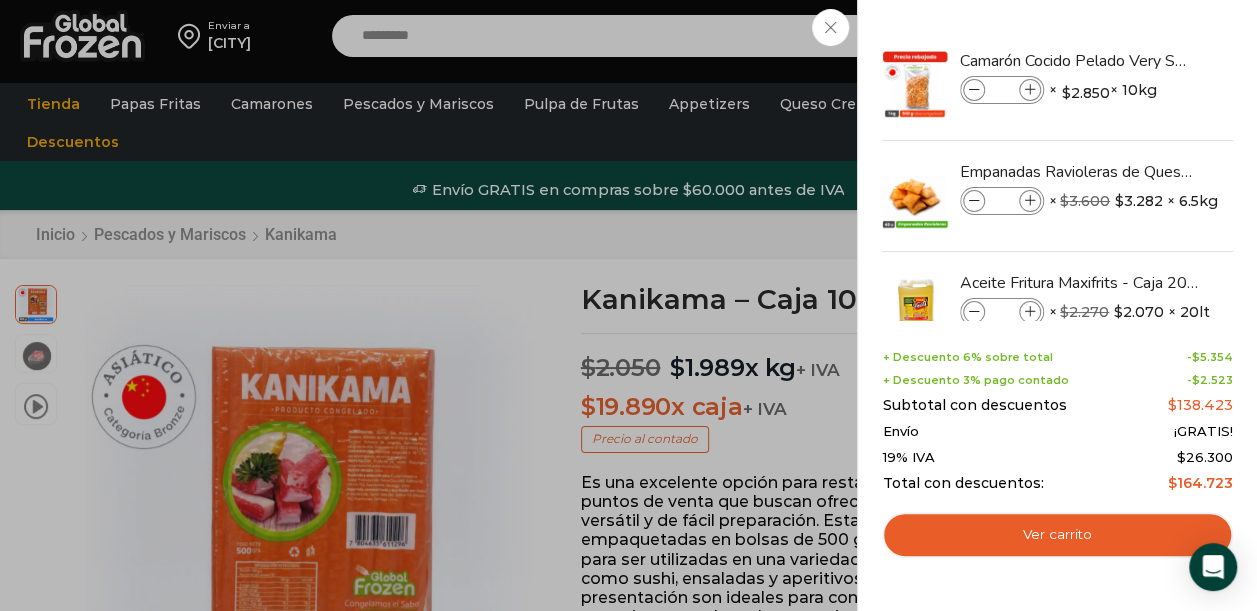 scroll, scrollTop: 165, scrollLeft: 0, axis: vertical 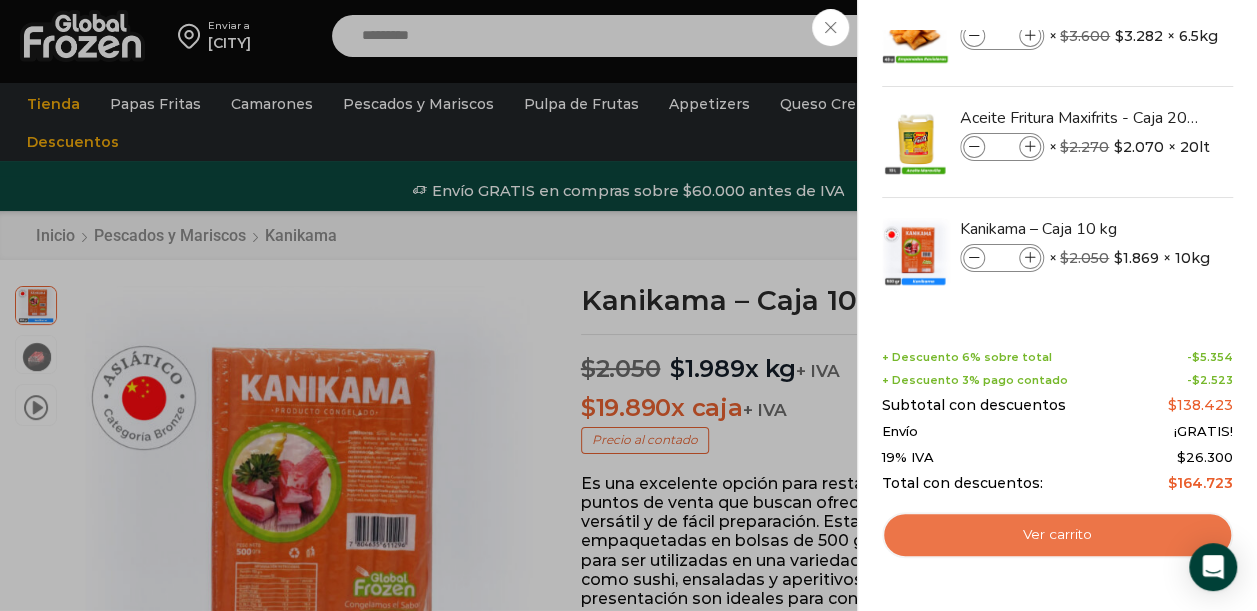 click on "Ver carrito" at bounding box center [1057, 535] 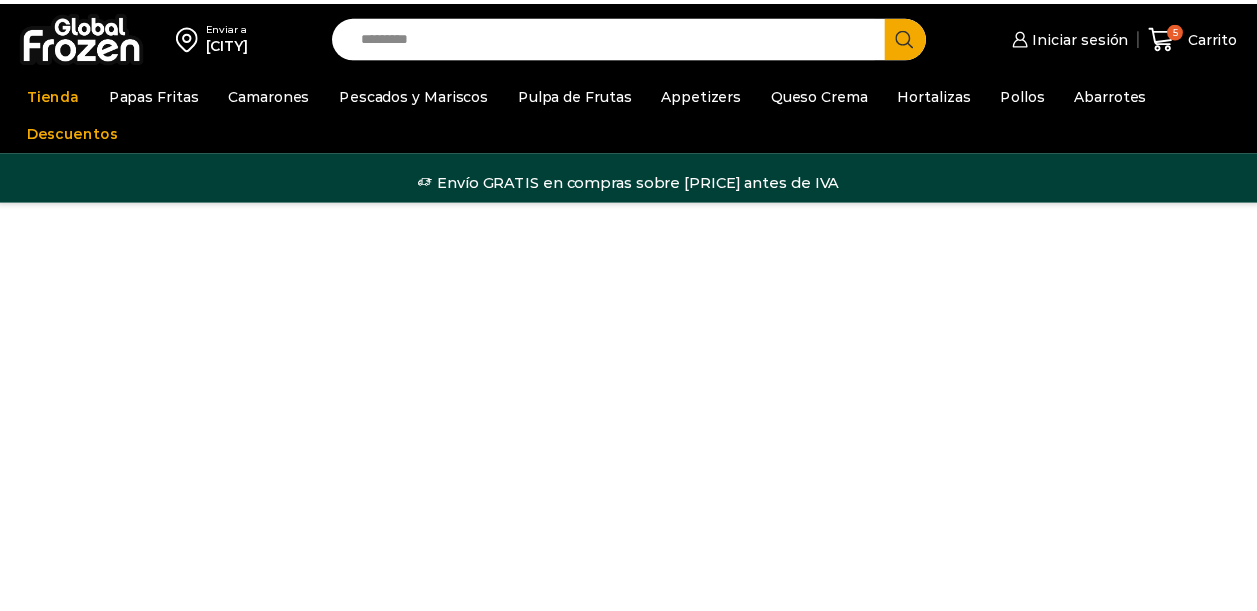 scroll, scrollTop: 0, scrollLeft: 0, axis: both 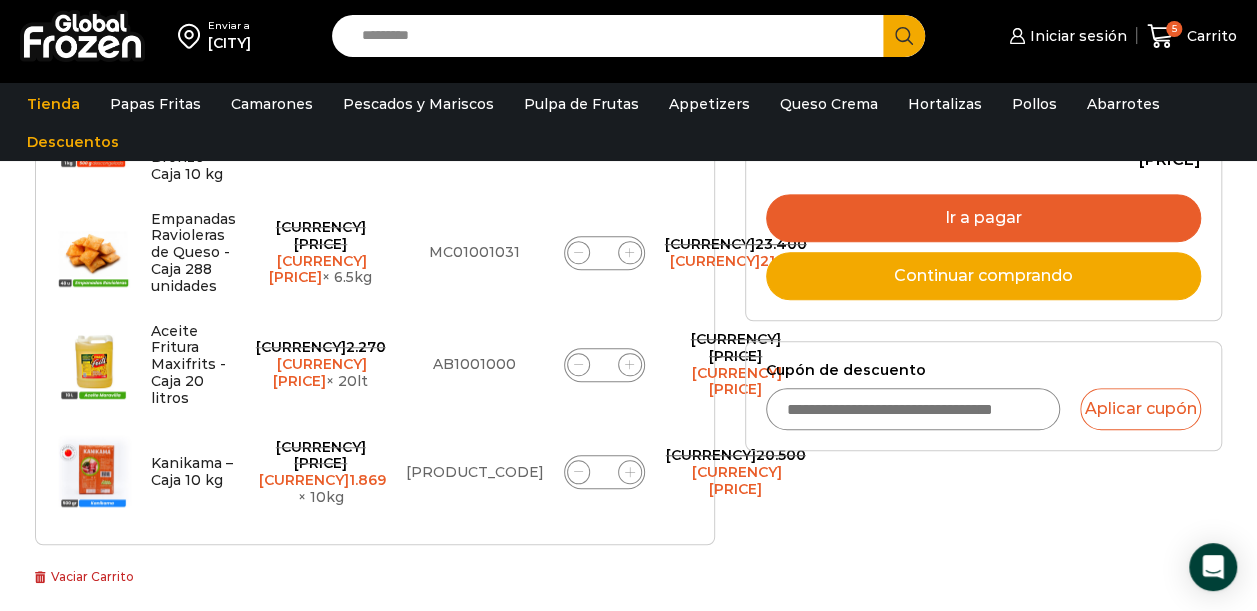 click on "Ir a pagar" at bounding box center [983, 218] 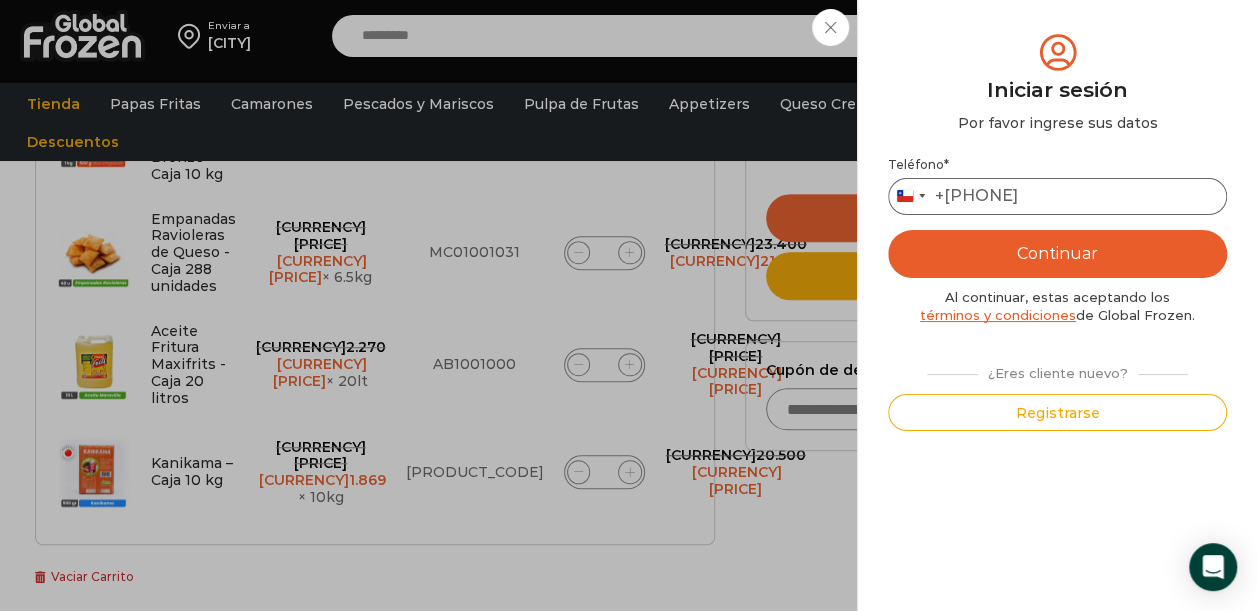 click on "Teléfono
[PHONE]" at bounding box center (1057, 196) 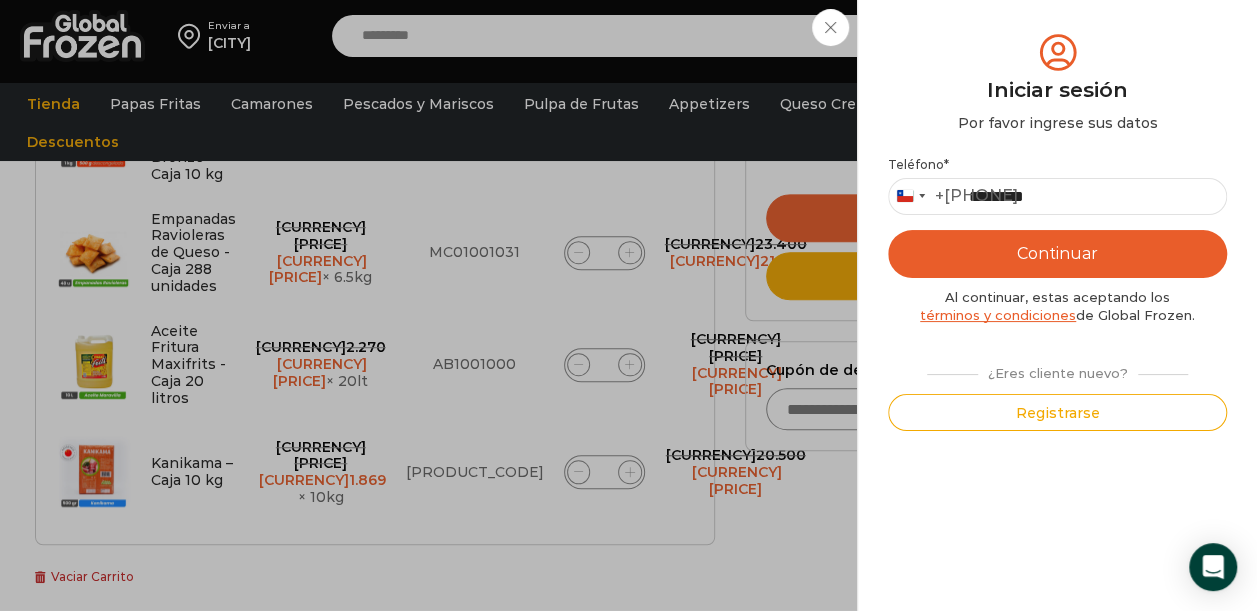 click on "Iniciar sesión
Mi cuenta
Login
Register
Iniciar sesión
Por favor ingrese sus datos
Iniciar sesión
Se envió un mensaje de WhatsApp con el código de verificación a tu [PHONE]
* ." at bounding box center [1065, 36] 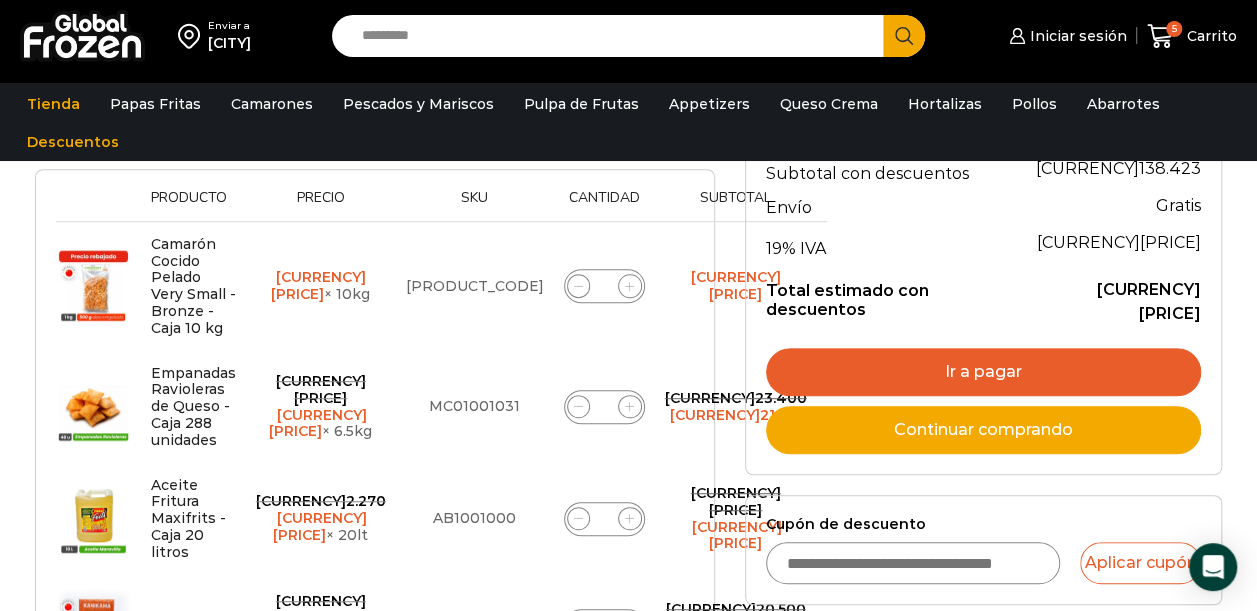 scroll, scrollTop: 360, scrollLeft: 0, axis: vertical 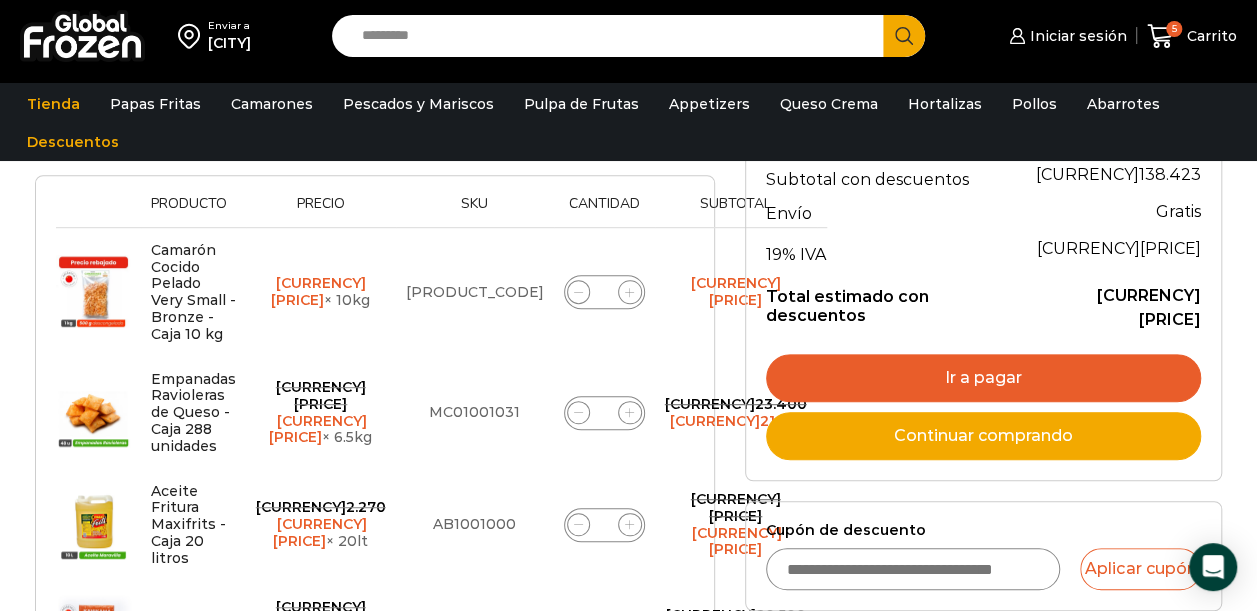 click at bounding box center [578, 292] 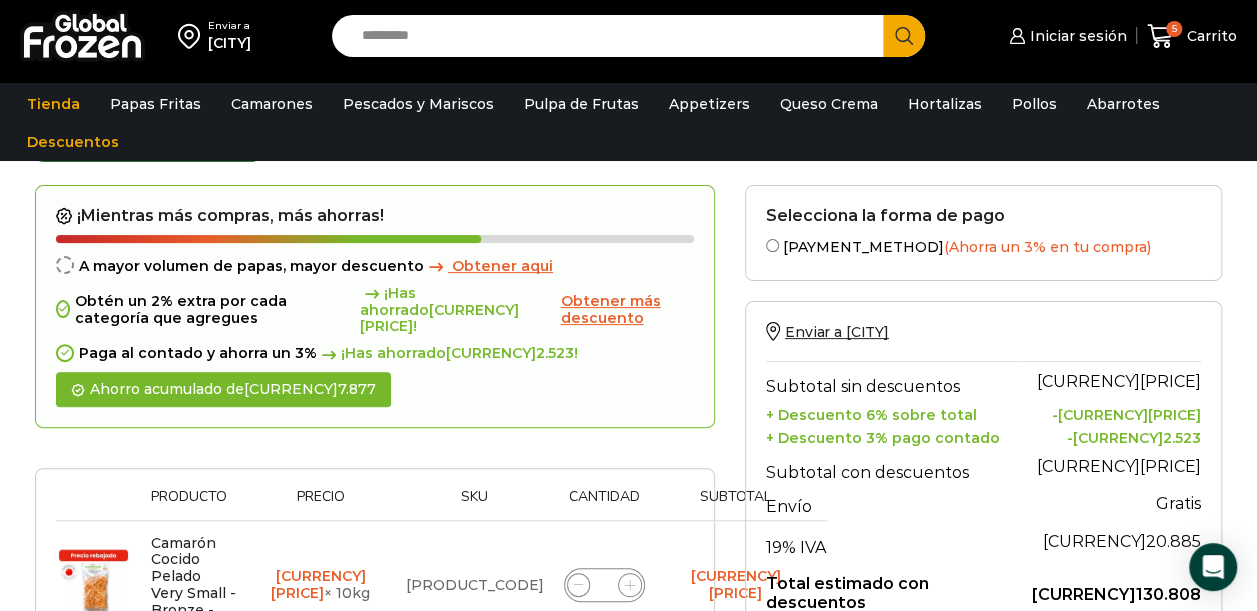 scroll, scrollTop: 140, scrollLeft: 0, axis: vertical 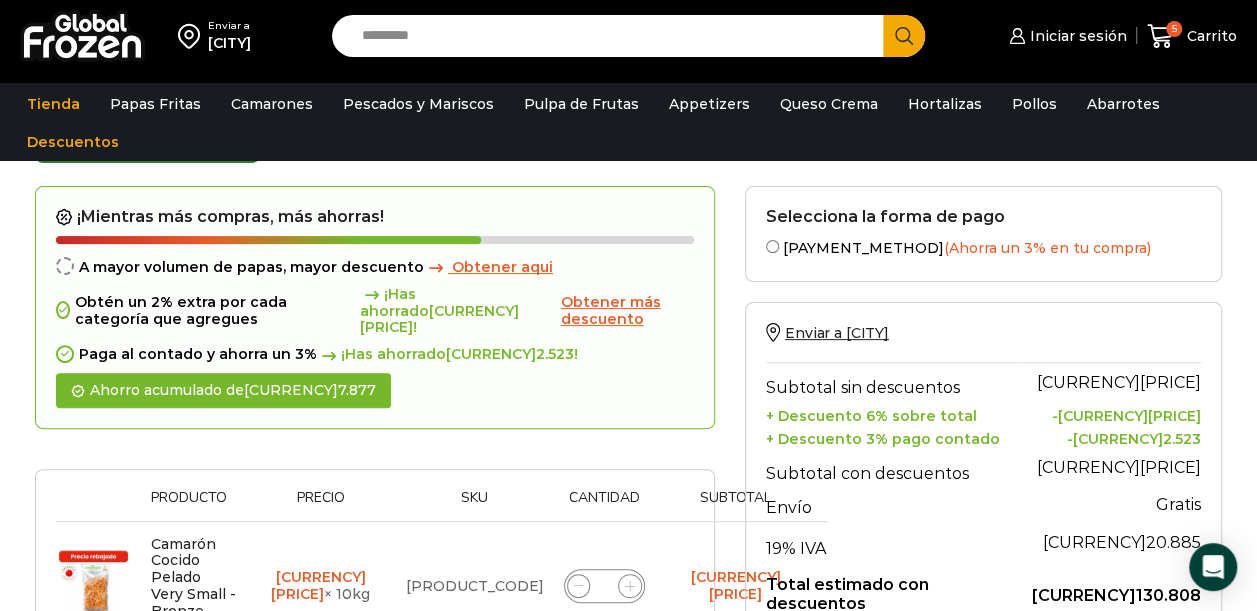 click at bounding box center (629, 585) 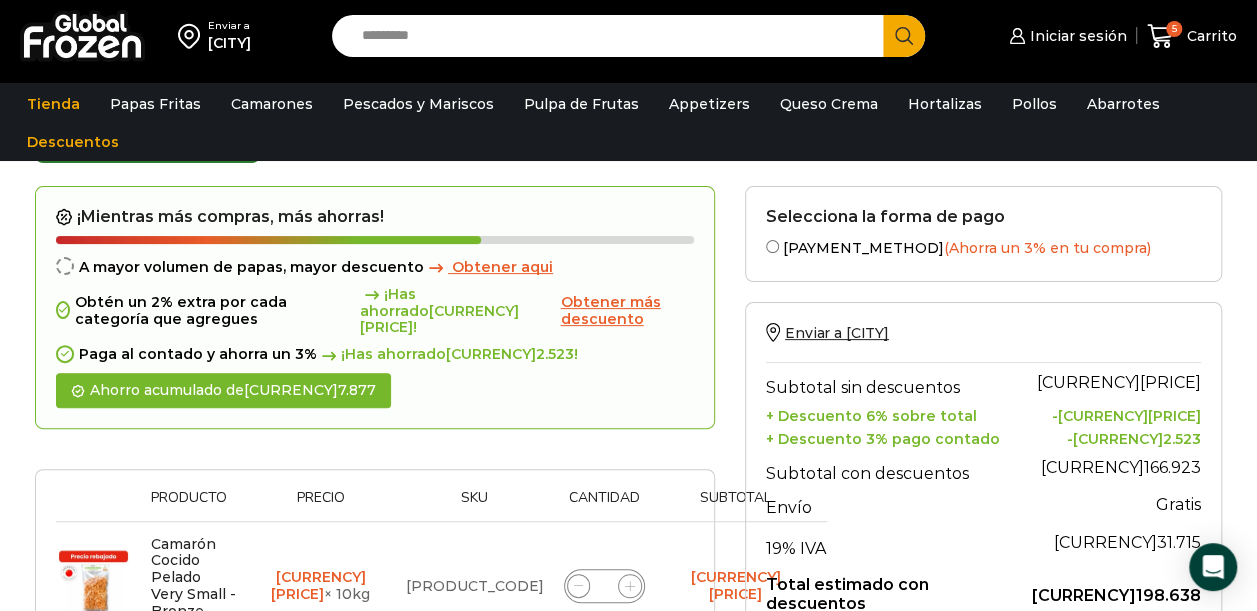 click at bounding box center (579, 586) 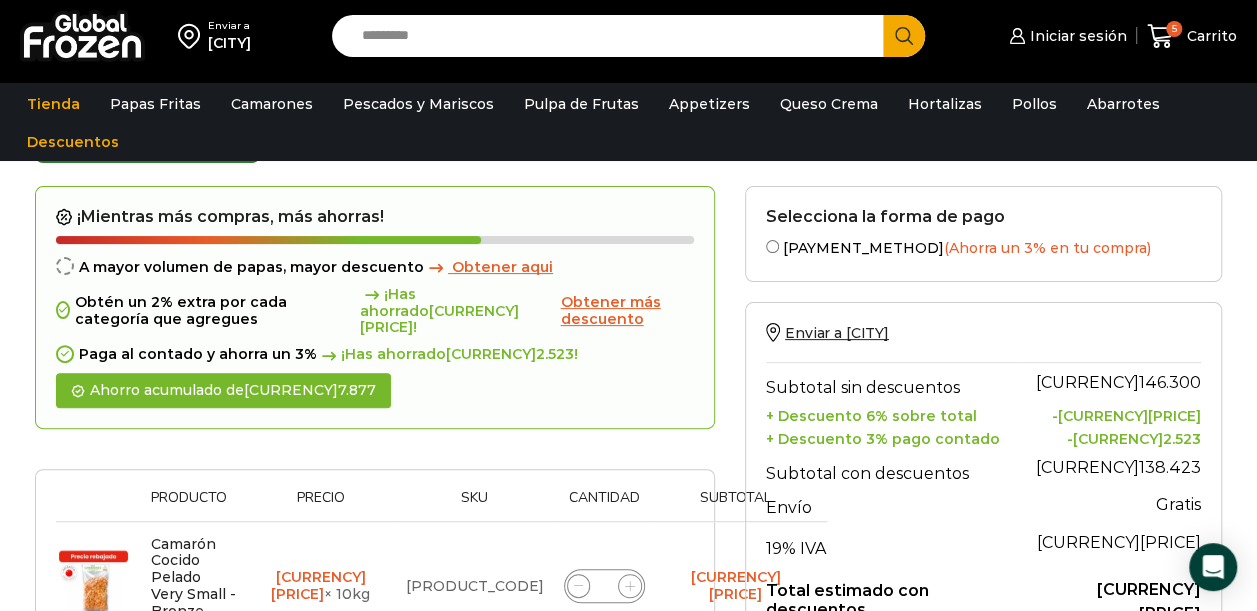 click at bounding box center (579, 586) 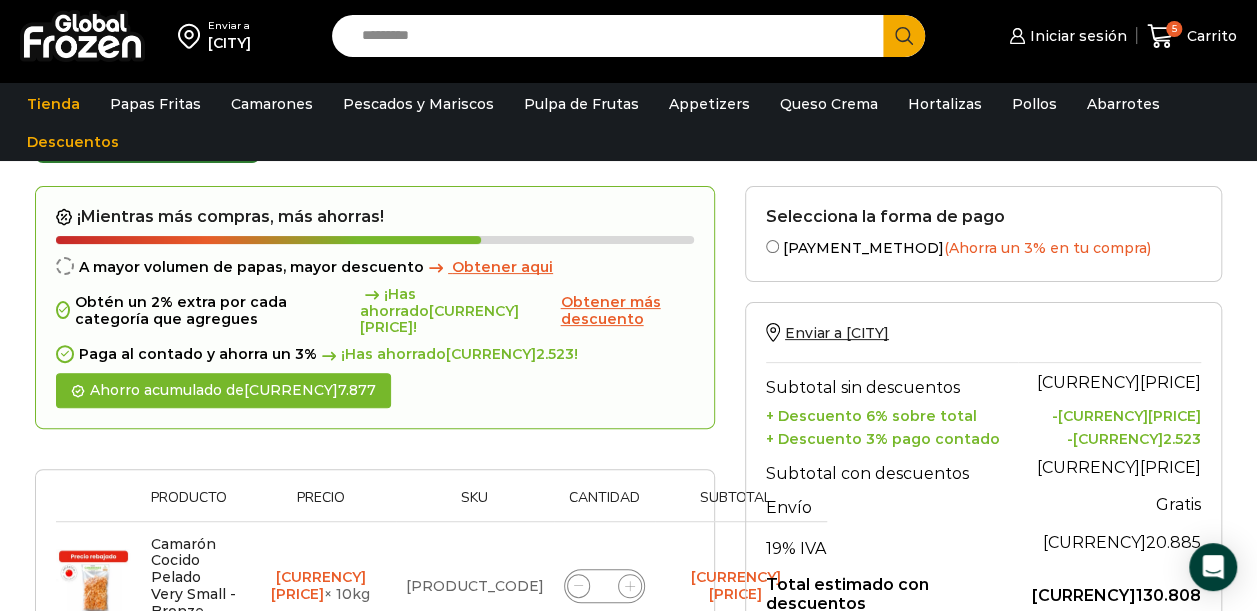 click at bounding box center [579, 586] 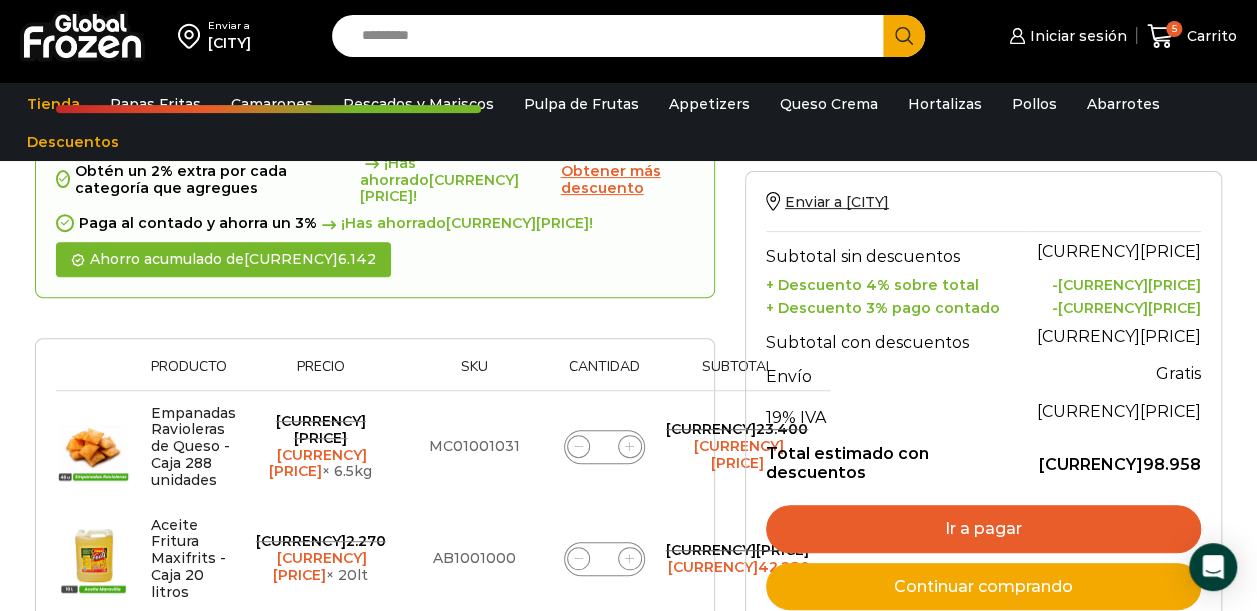 scroll, scrollTop: 289, scrollLeft: 0, axis: vertical 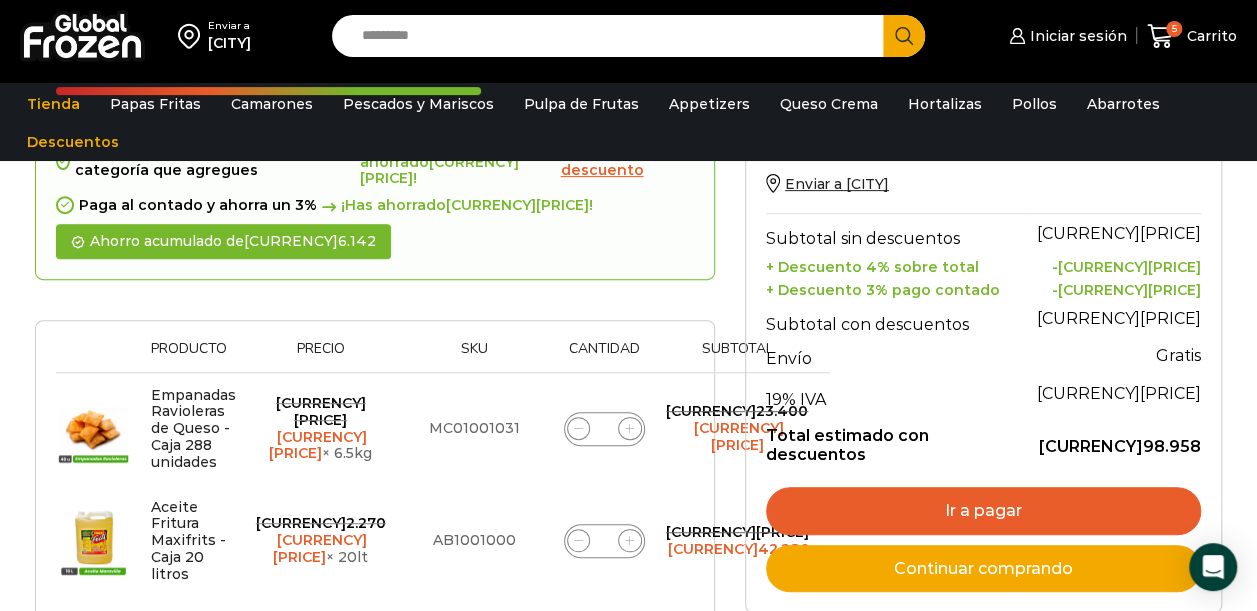 click on "Ir a pagar" at bounding box center [983, 511] 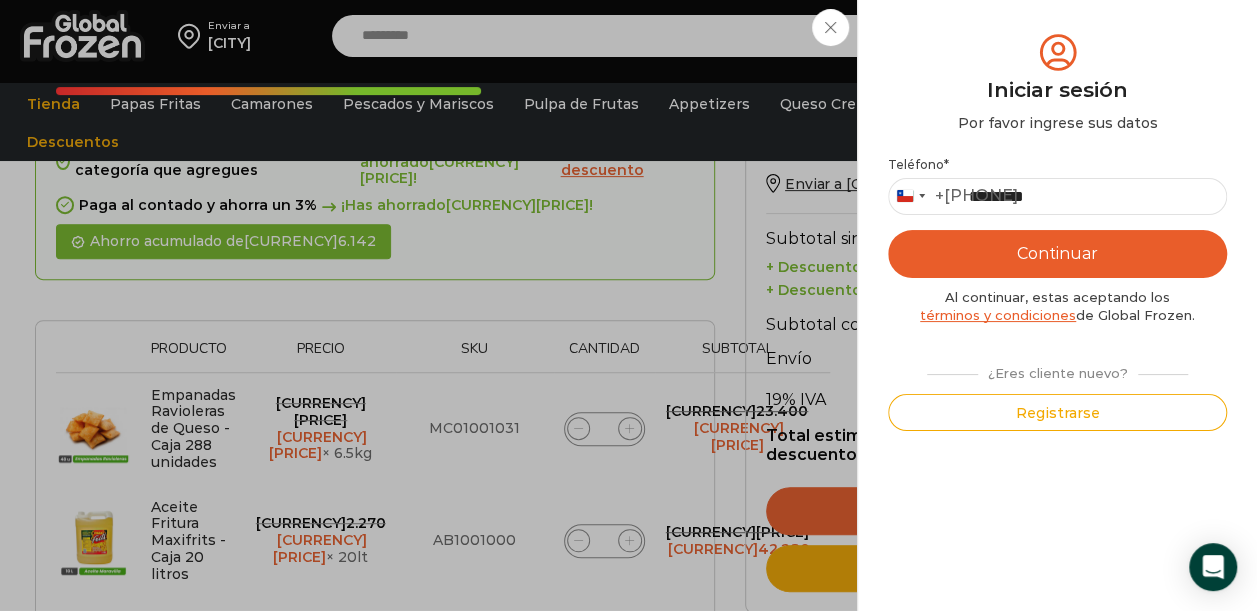 click on "Continuar" at bounding box center [1057, 254] 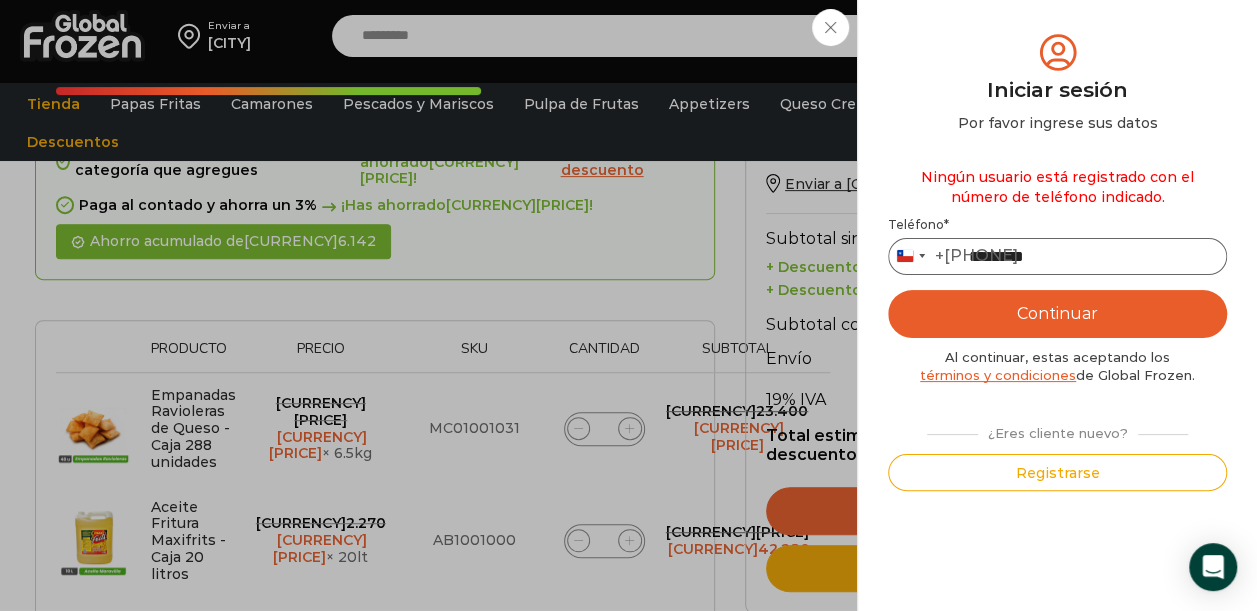 click on "*********" at bounding box center (1057, 256) 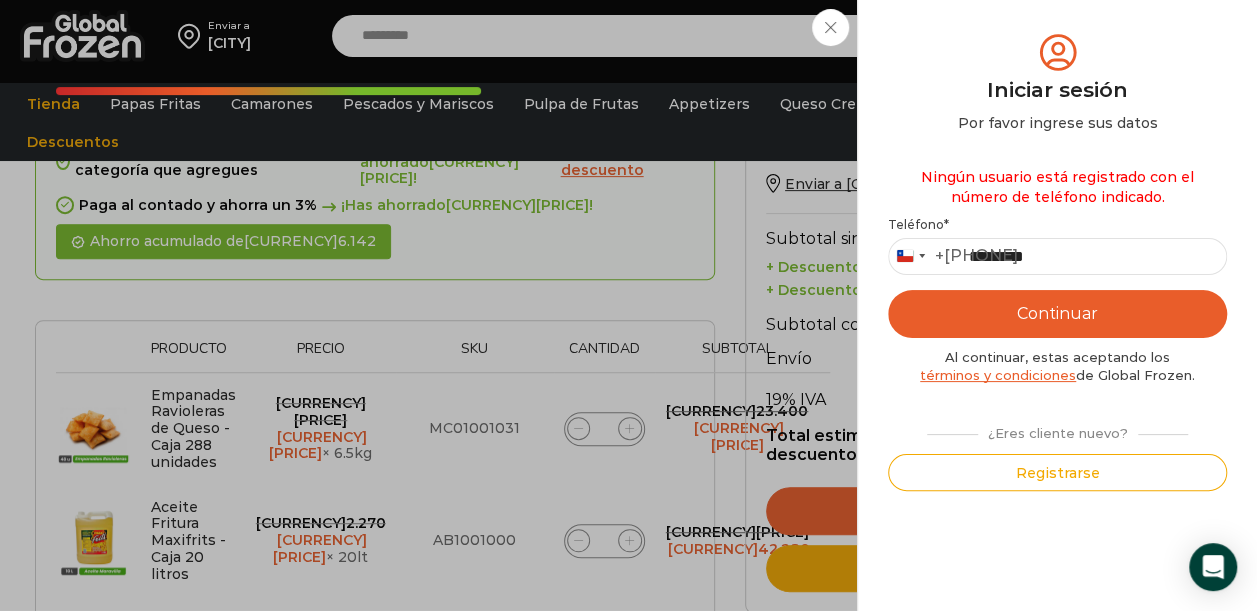 click on "Continuar" at bounding box center [1057, 314] 